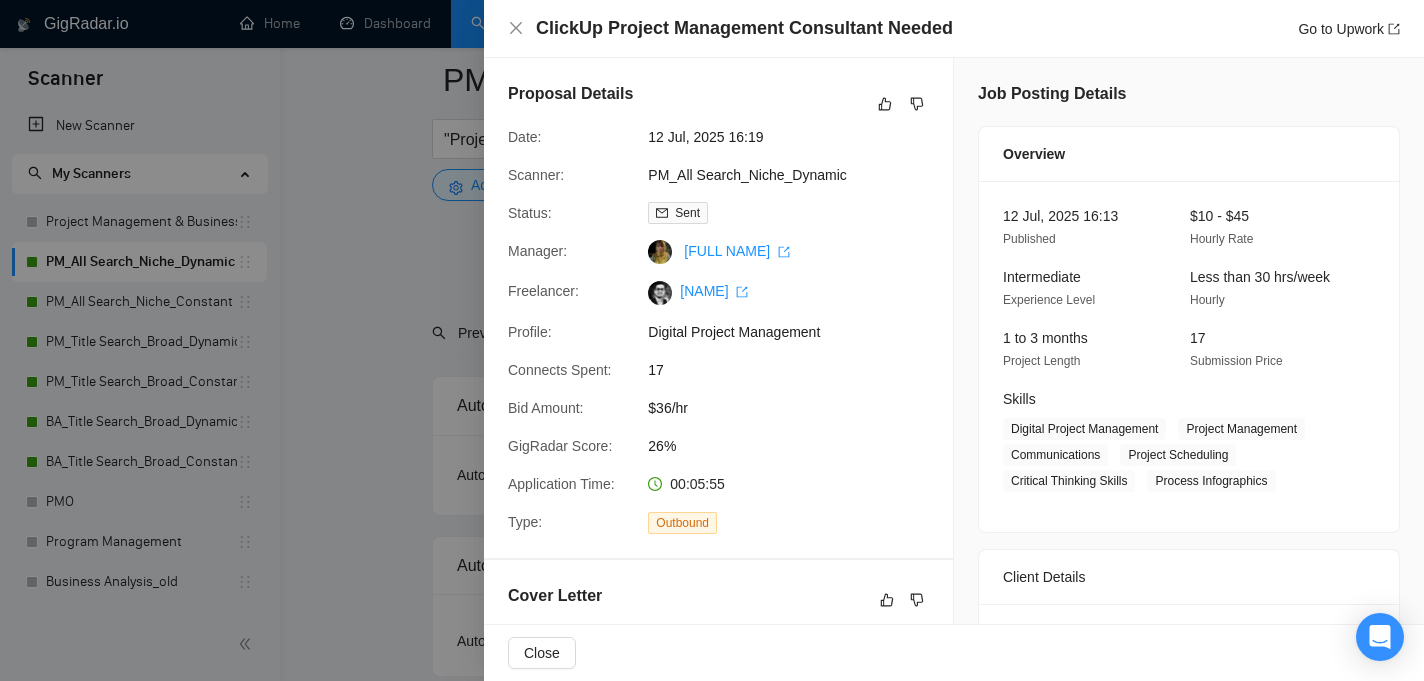 scroll, scrollTop: 4570, scrollLeft: 0, axis: vertical 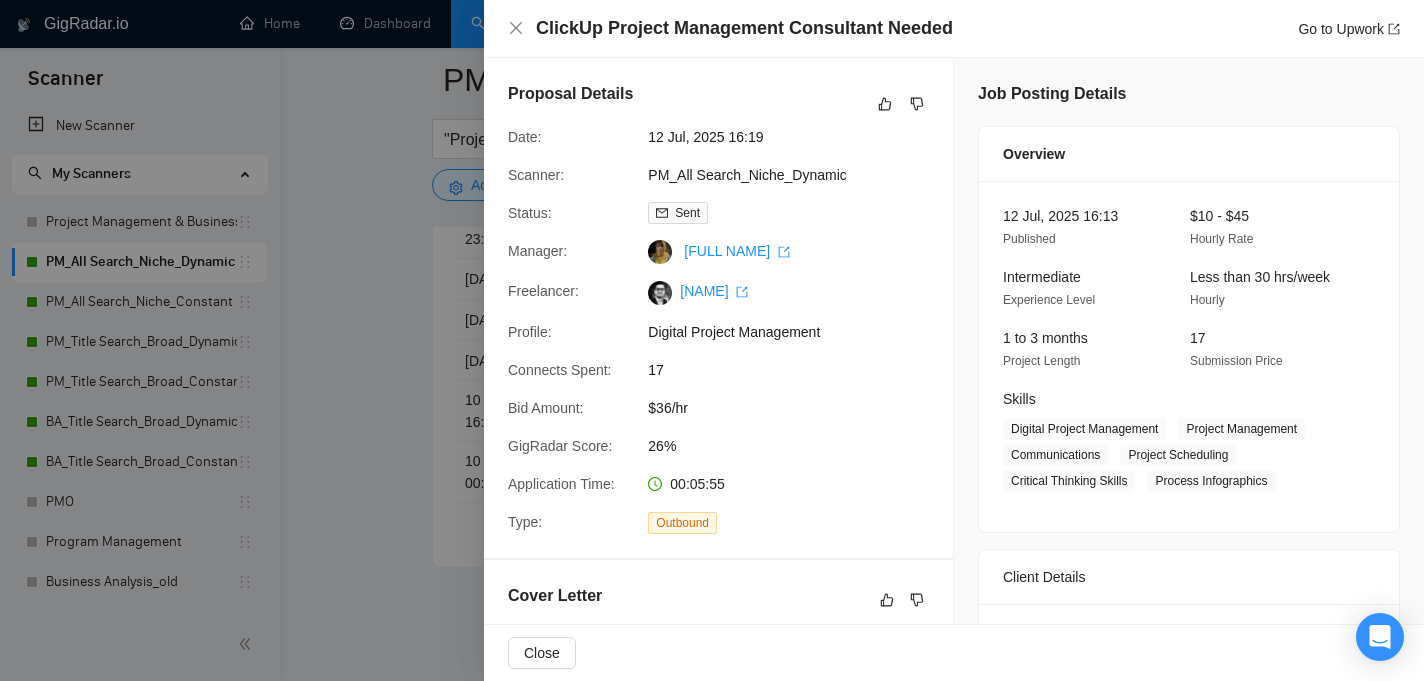 click at bounding box center [712, 340] 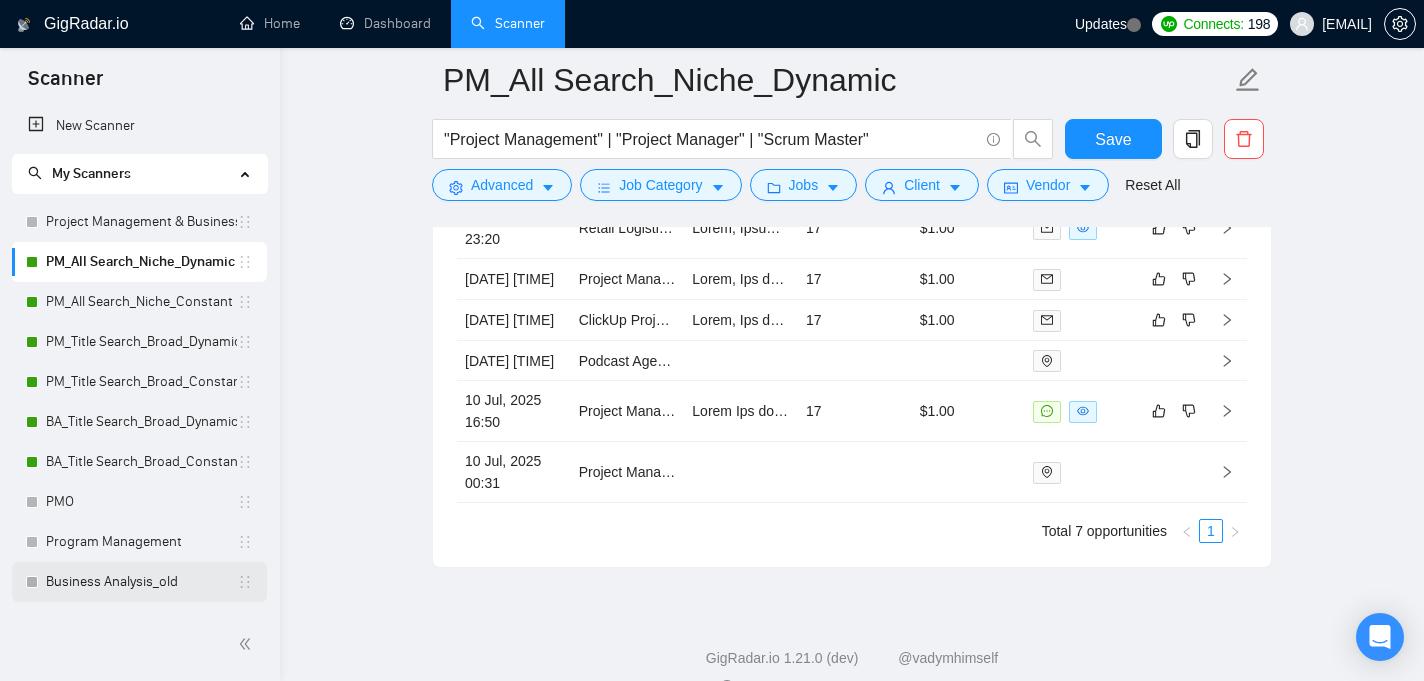 click on "Business Analysis_old" at bounding box center (141, 582) 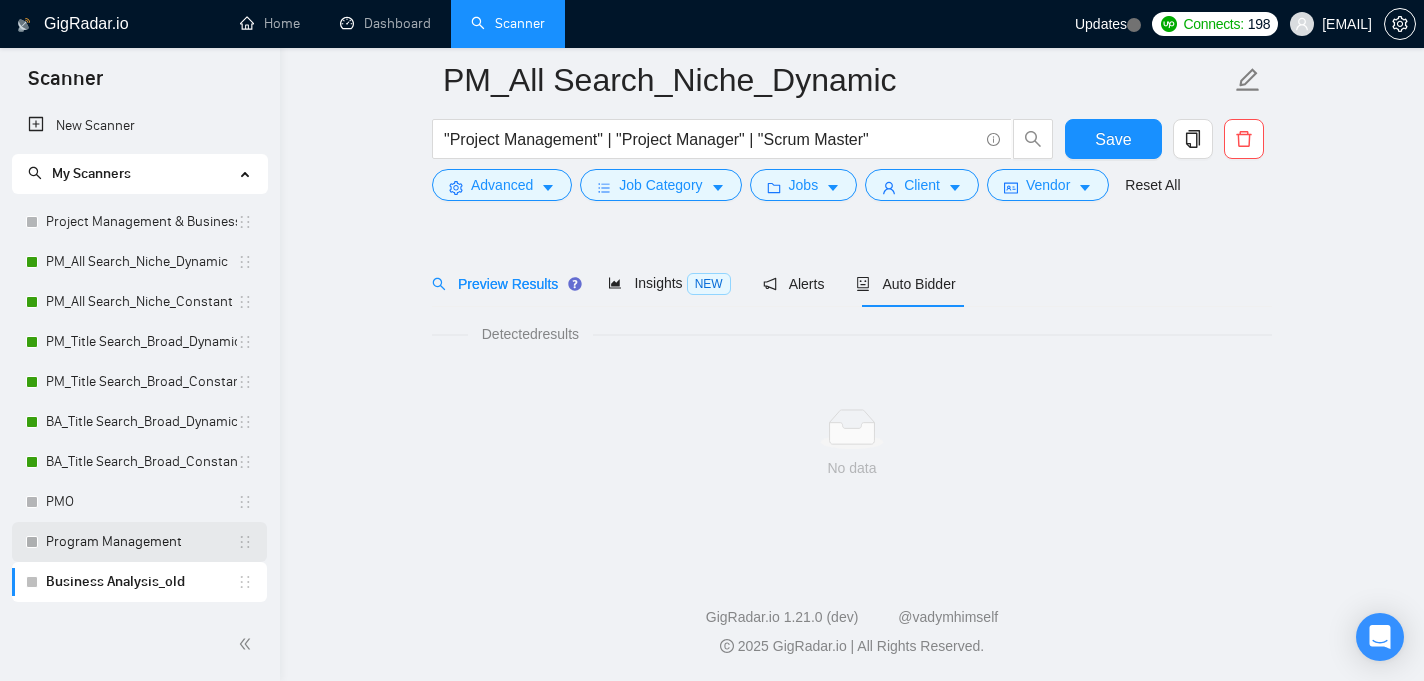 scroll, scrollTop: 49, scrollLeft: 0, axis: vertical 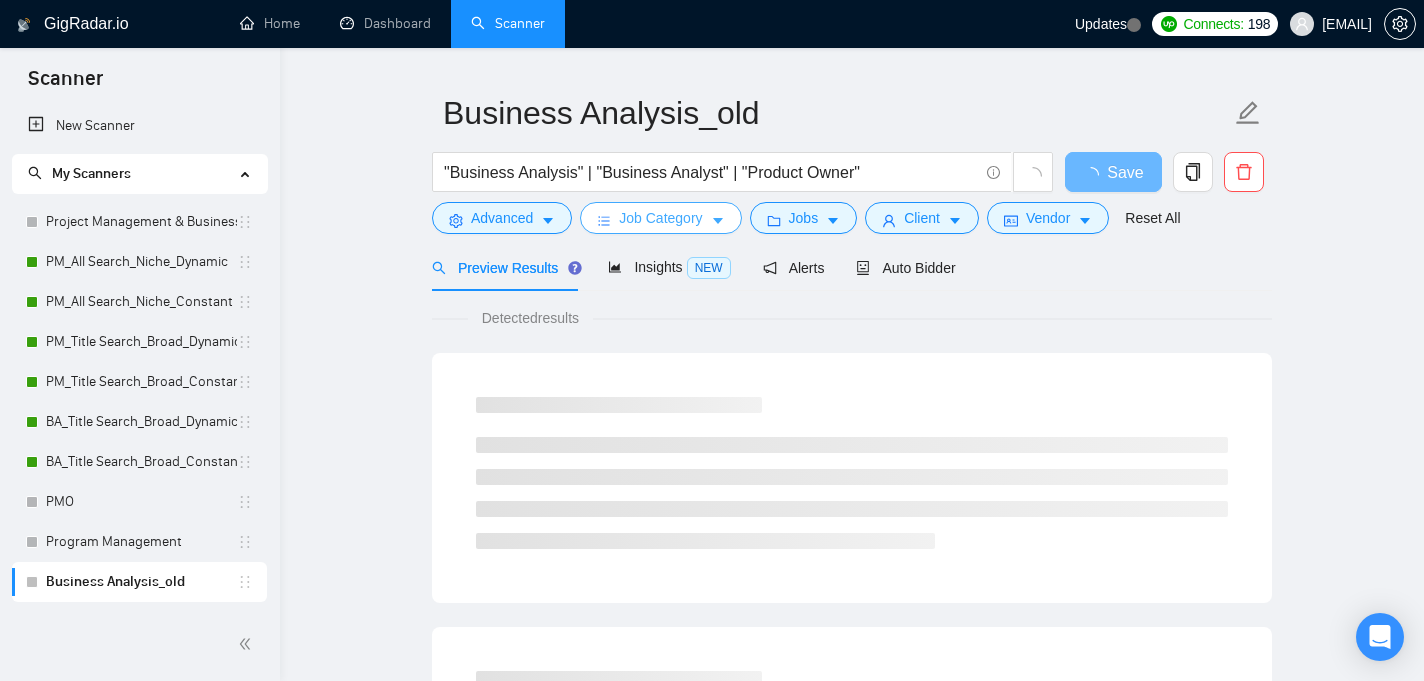 click on "Job Category" at bounding box center (660, 218) 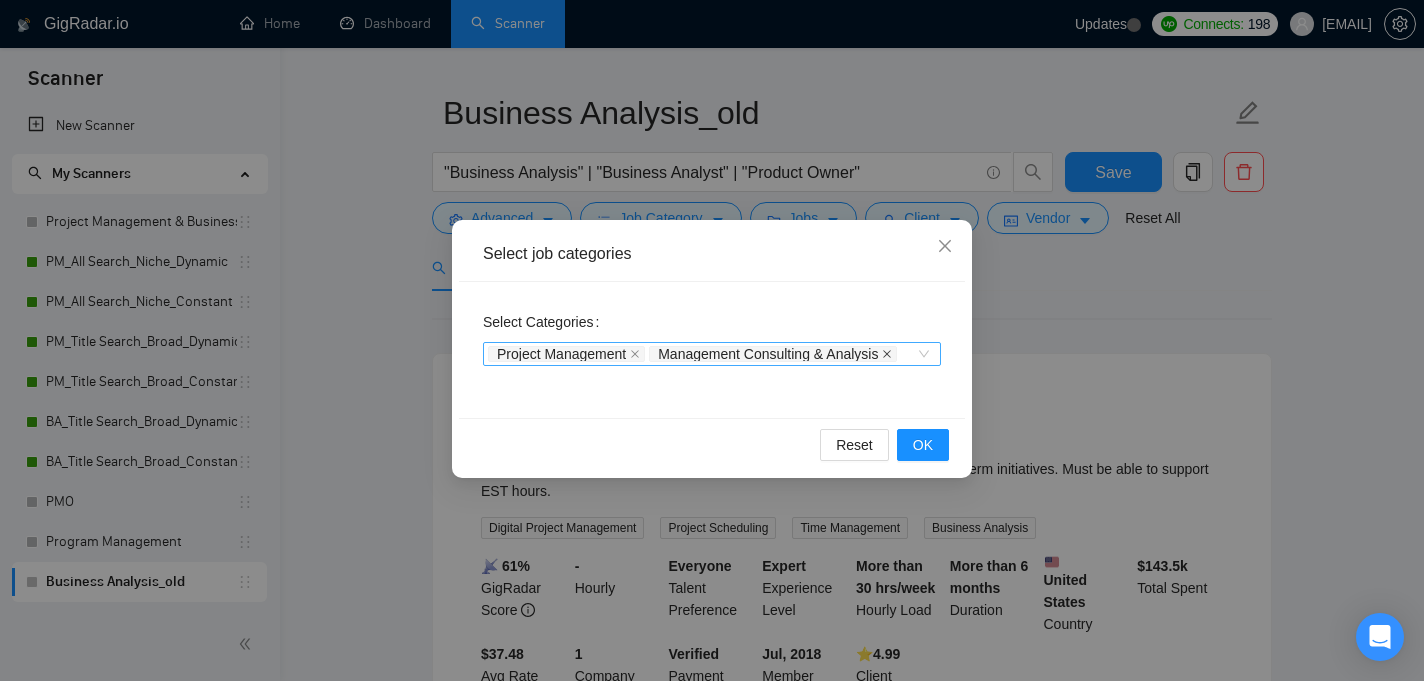 click 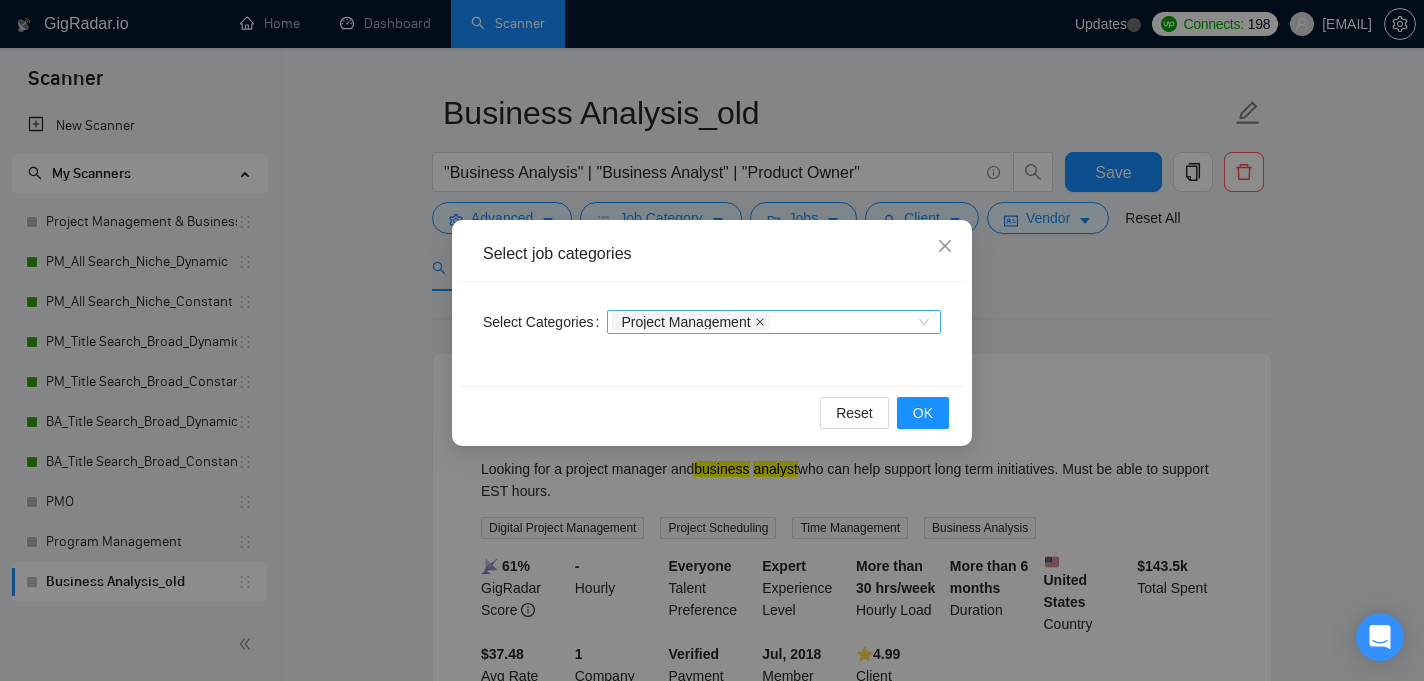 click 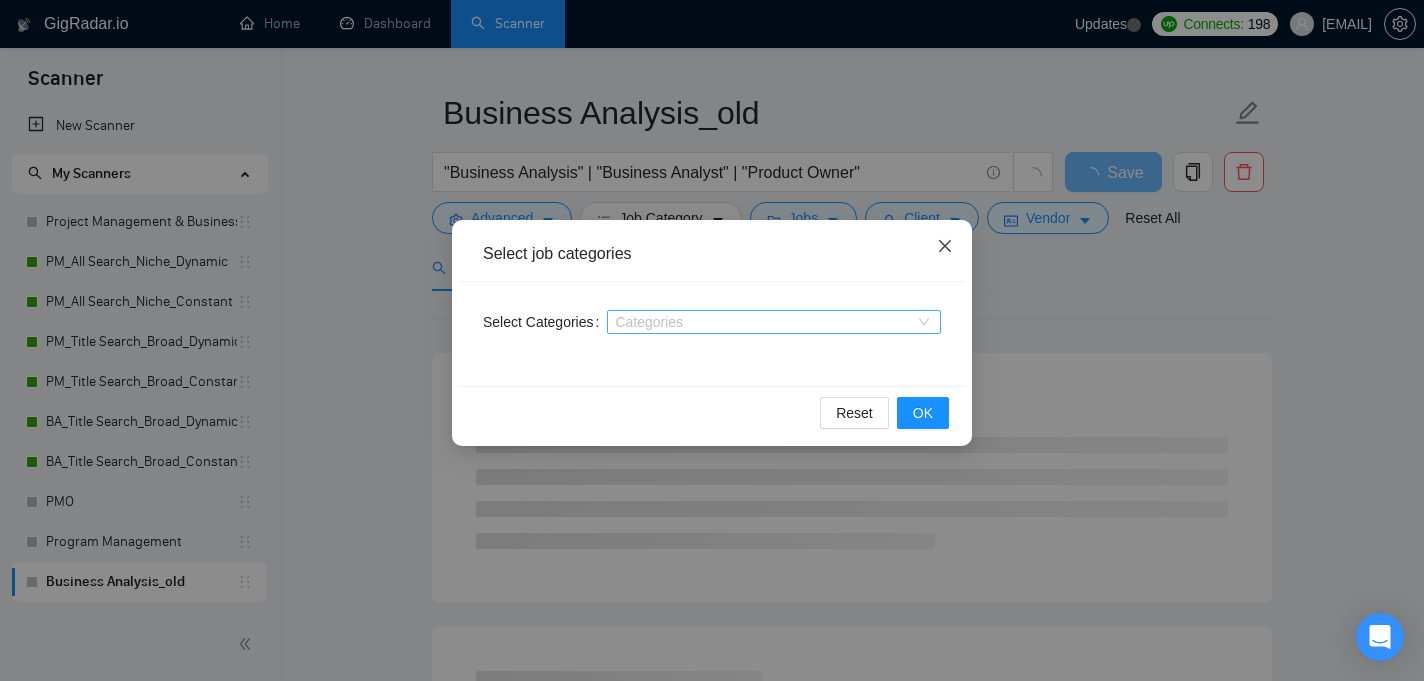click 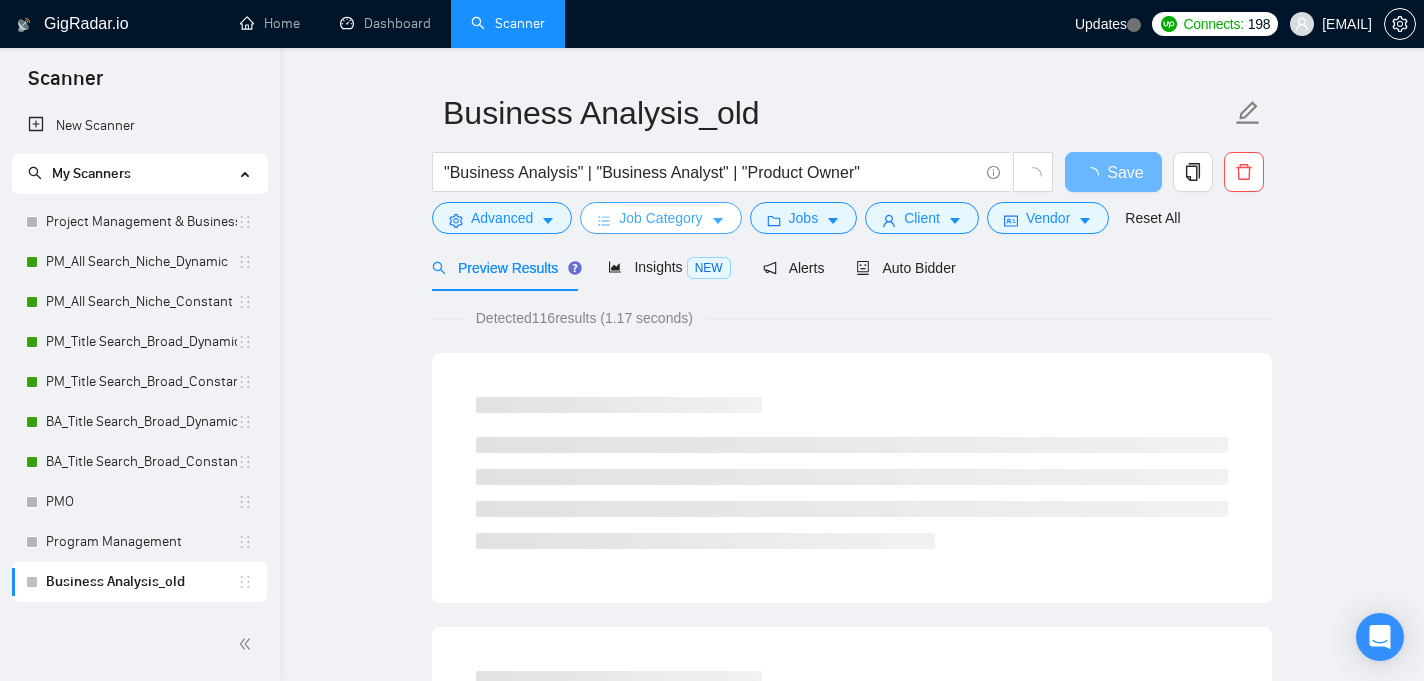 click on "Job Category" at bounding box center [660, 218] 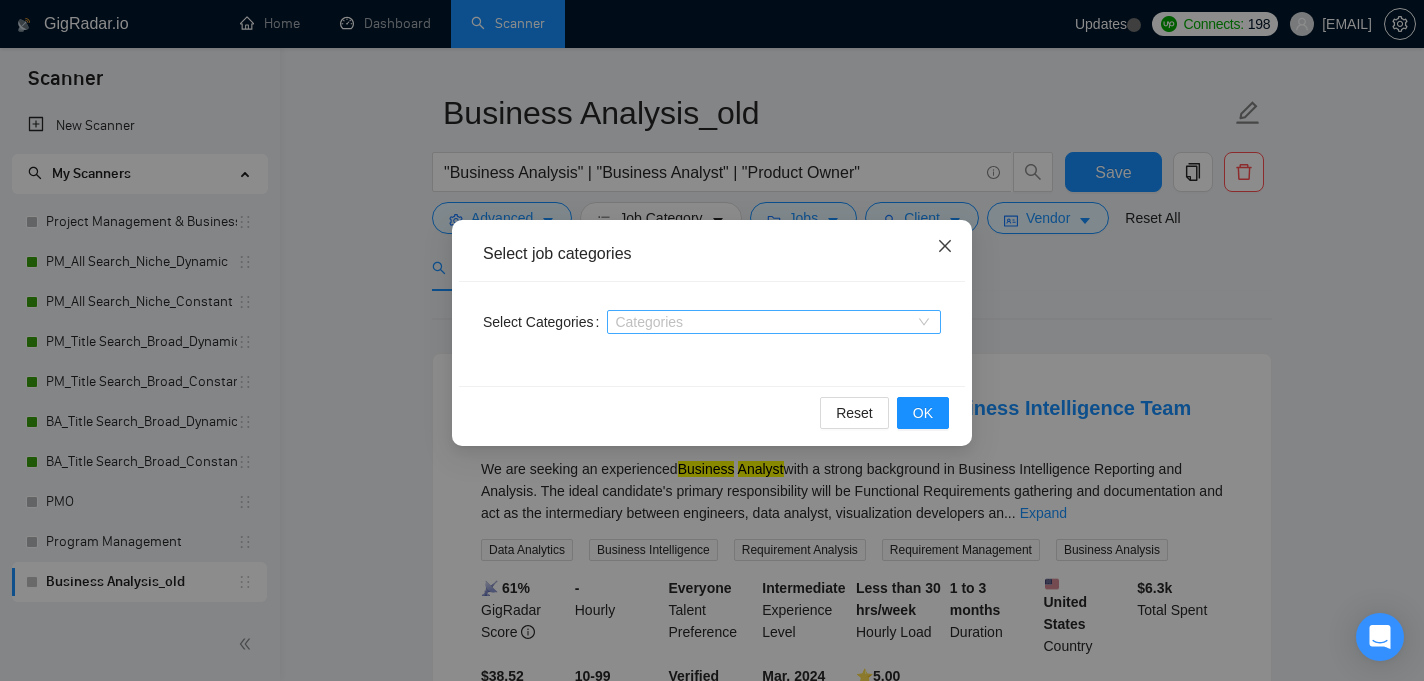click 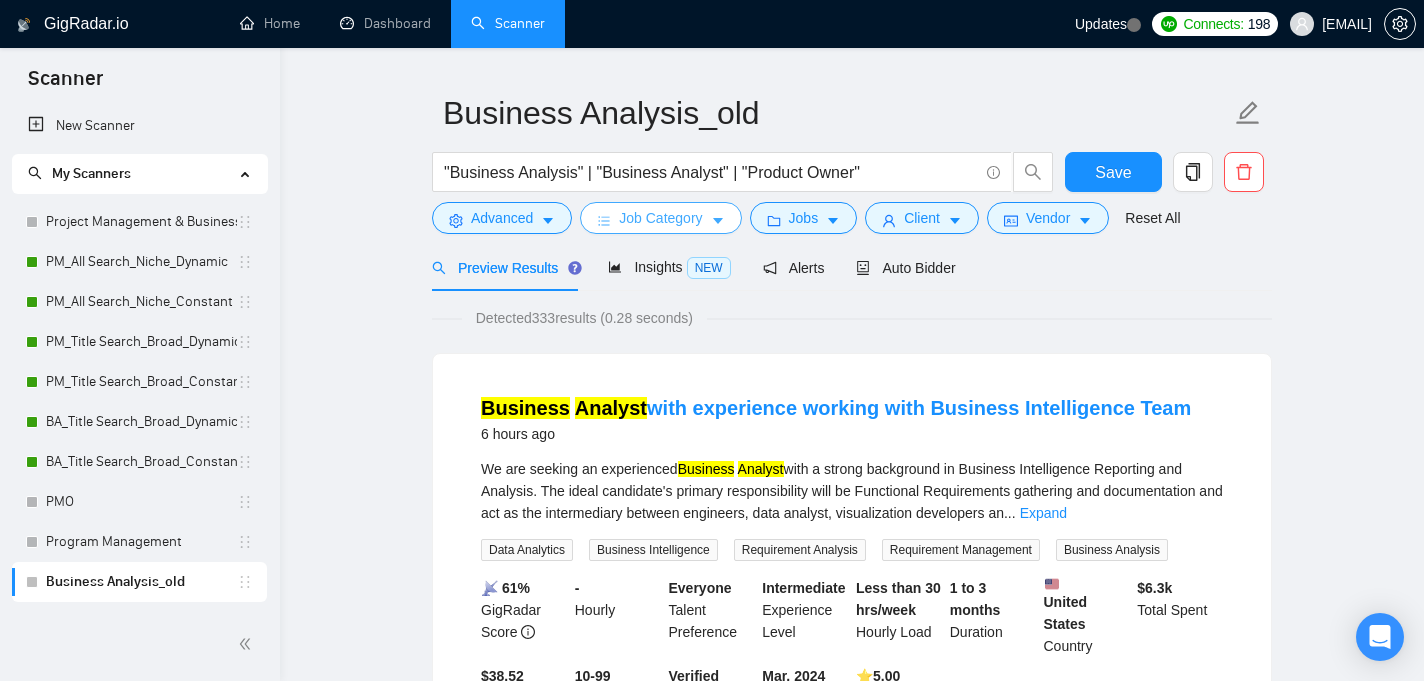 click on "Job Category" at bounding box center [660, 218] 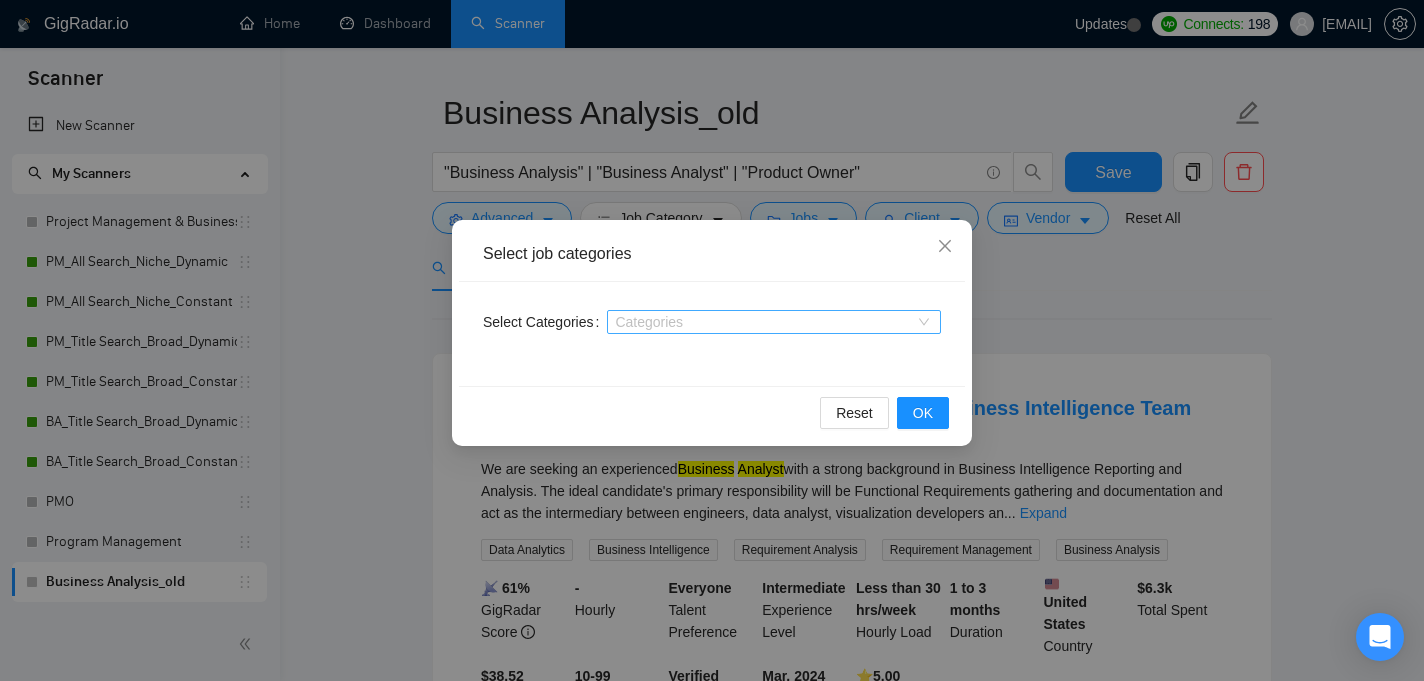 click at bounding box center (764, 322) 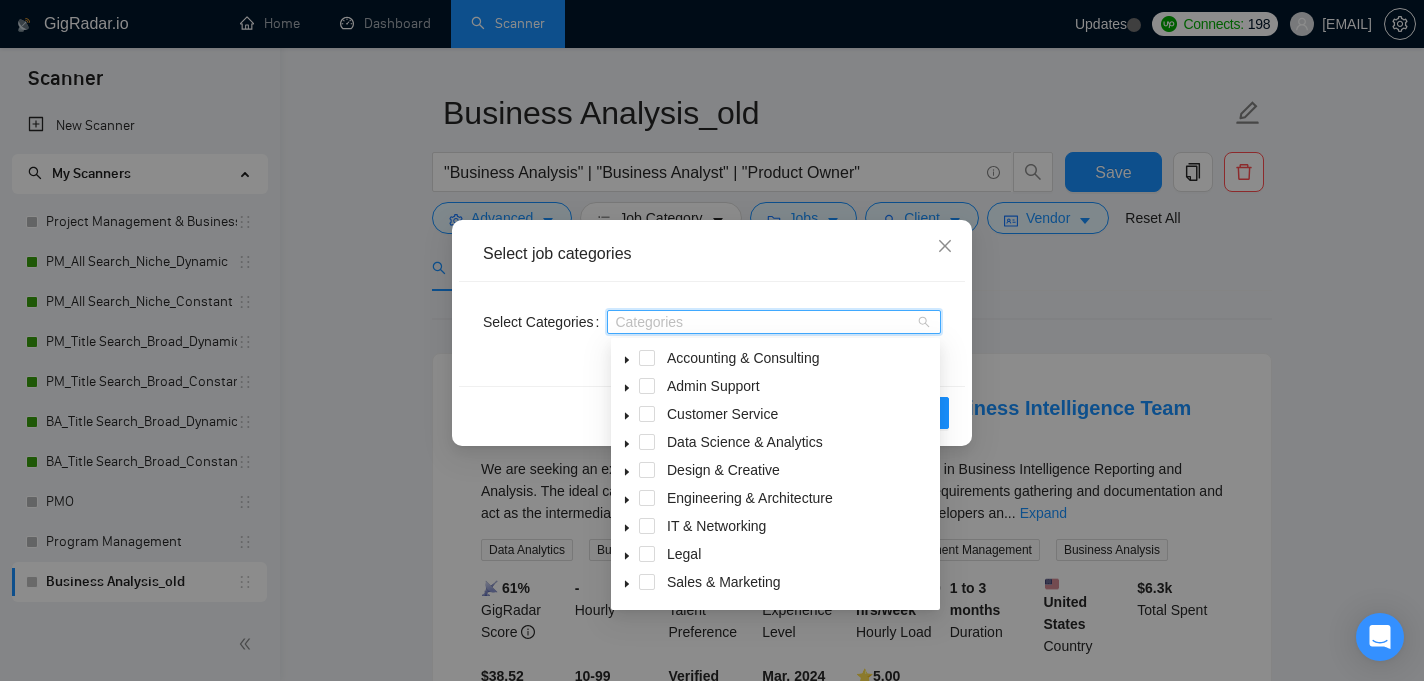 click 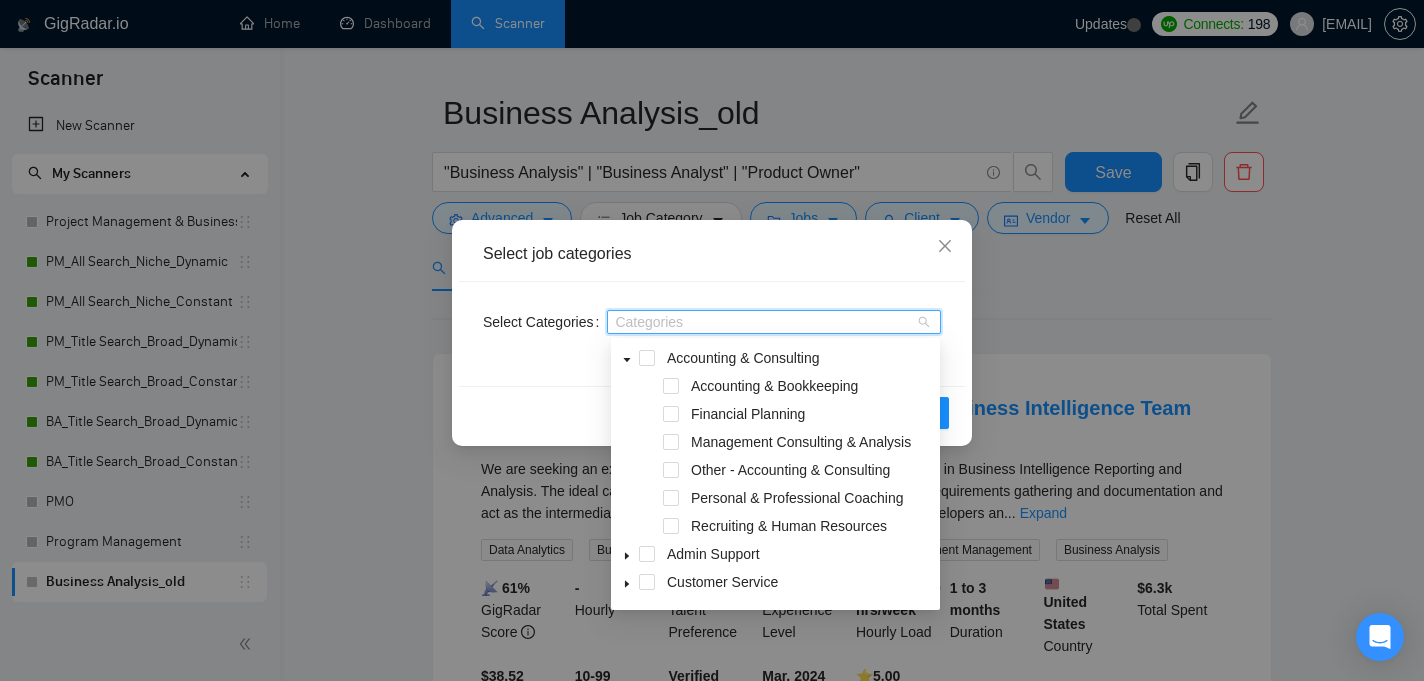 click 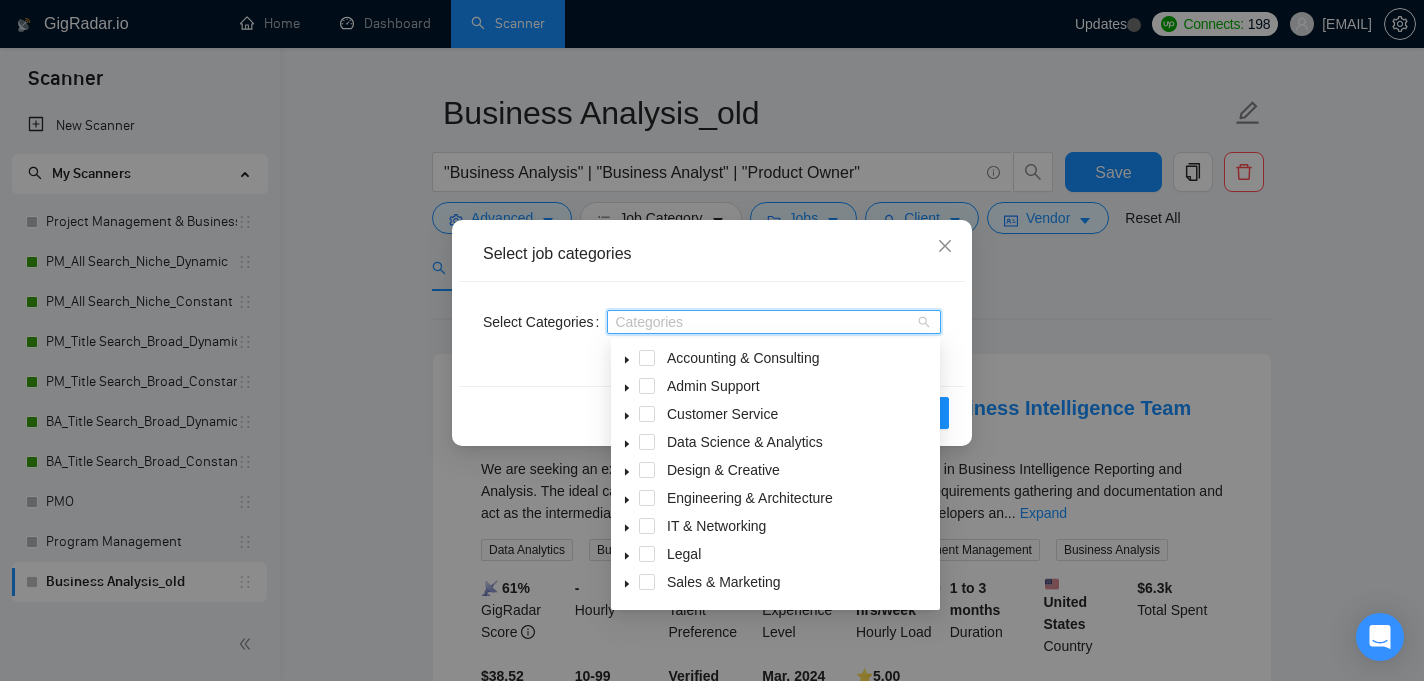 click at bounding box center [764, 322] 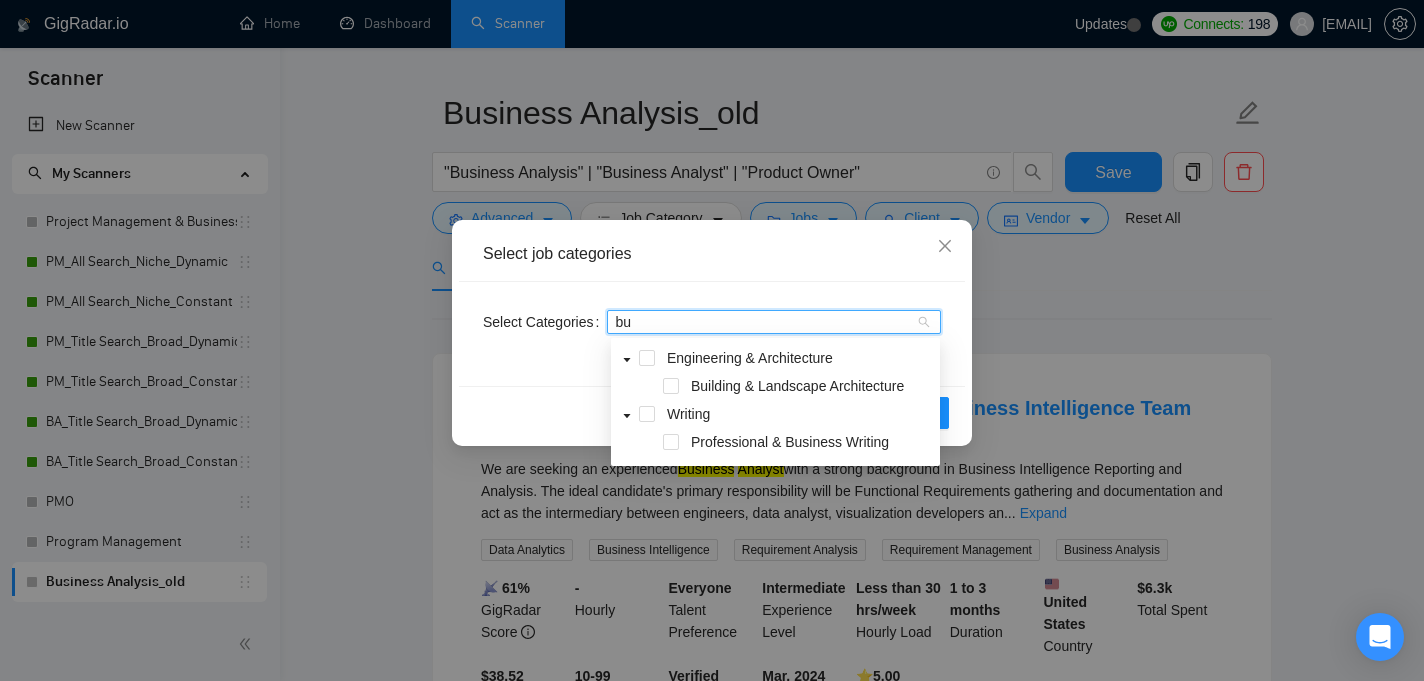 type on "b" 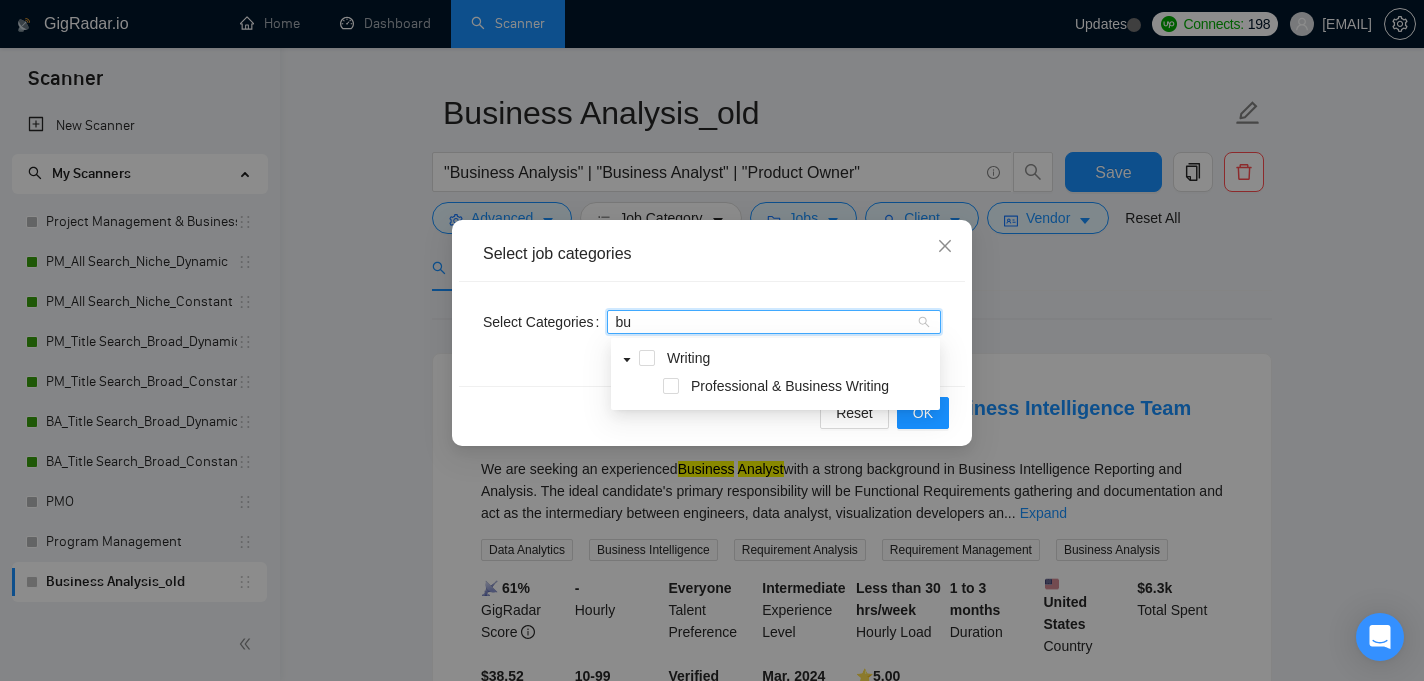 type on "b" 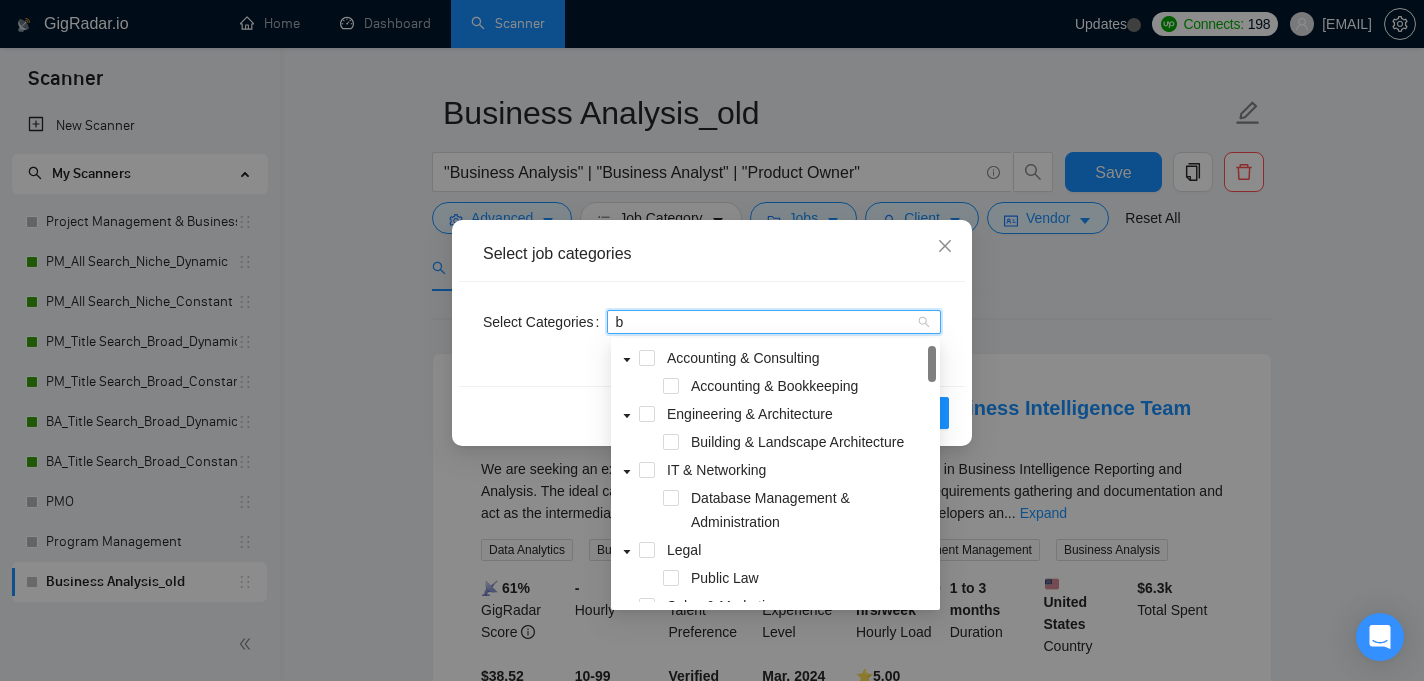 type 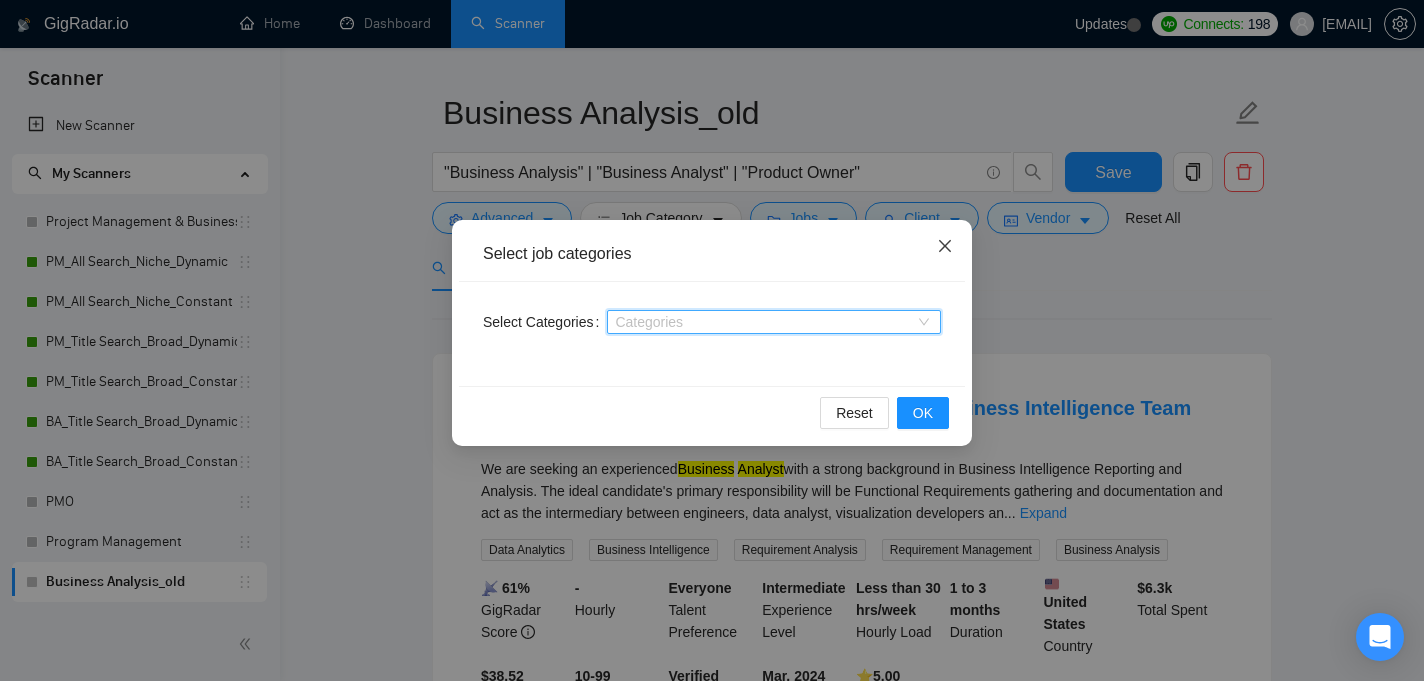 click 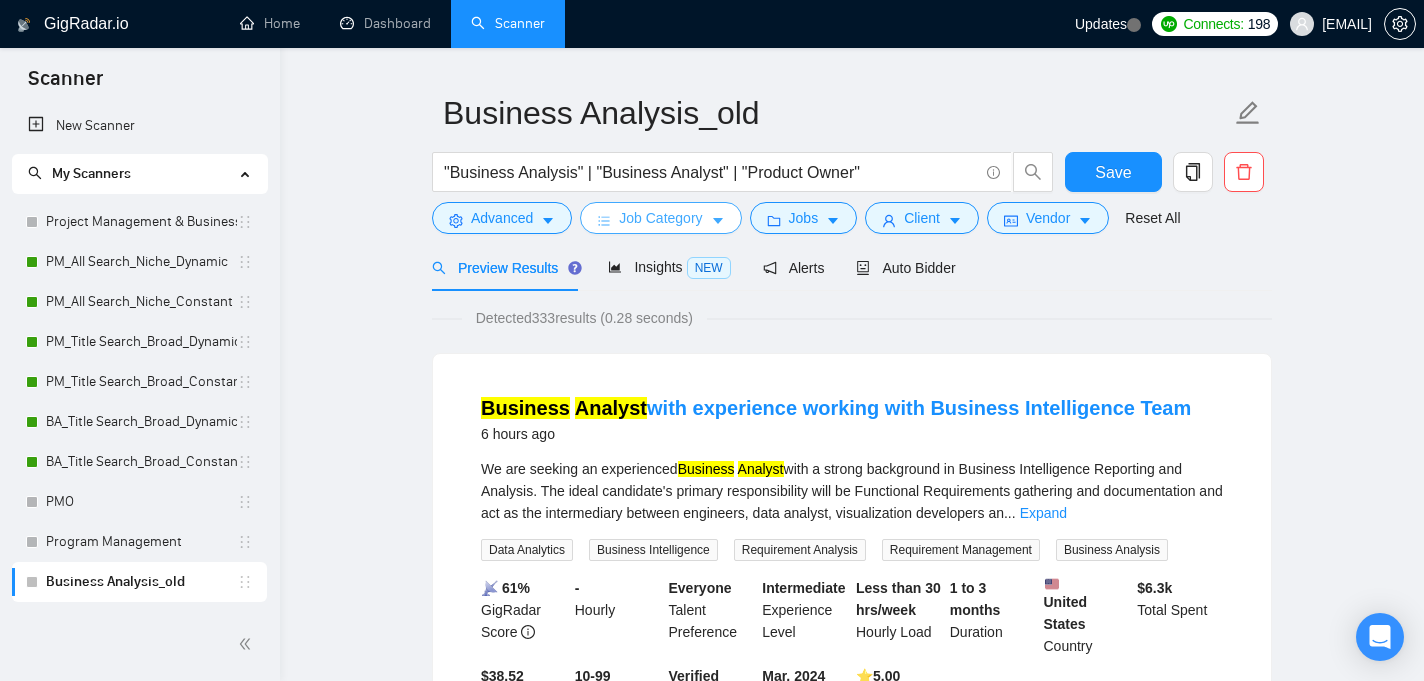 click on "Job Category" at bounding box center (660, 218) 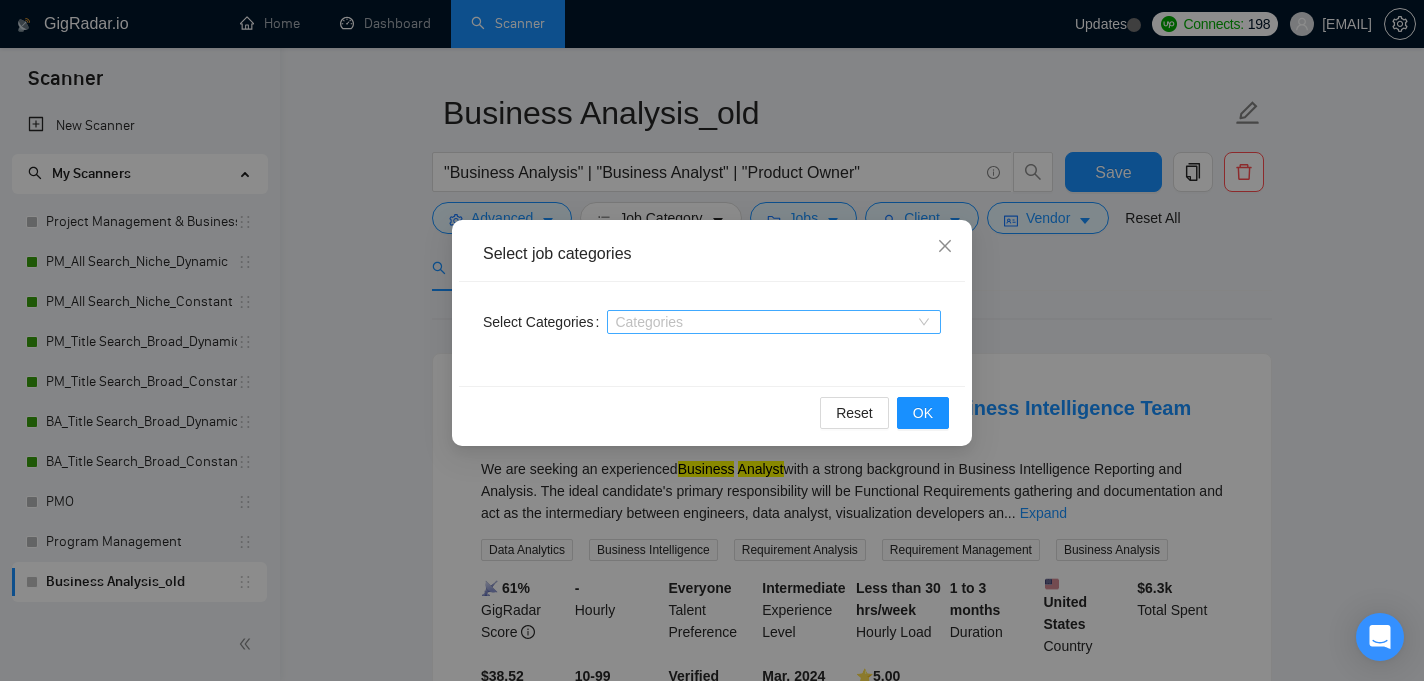 click at bounding box center (764, 322) 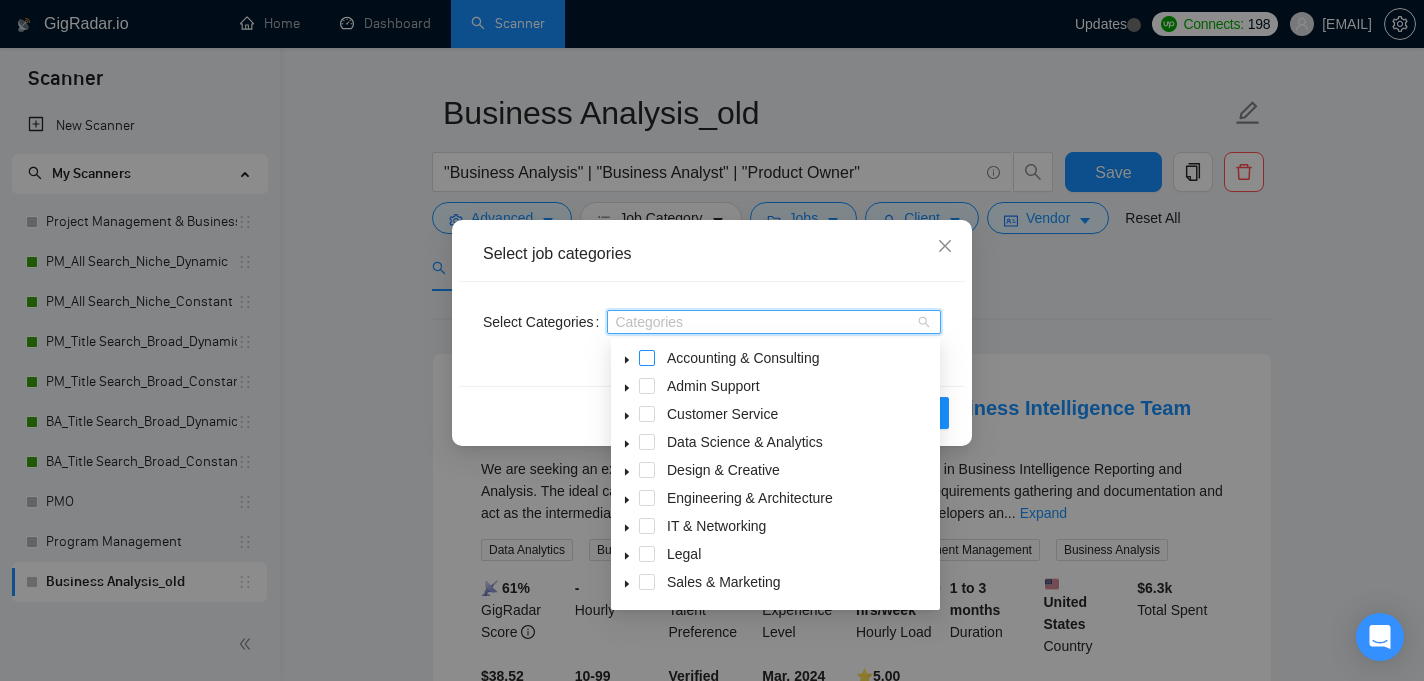 click at bounding box center (647, 358) 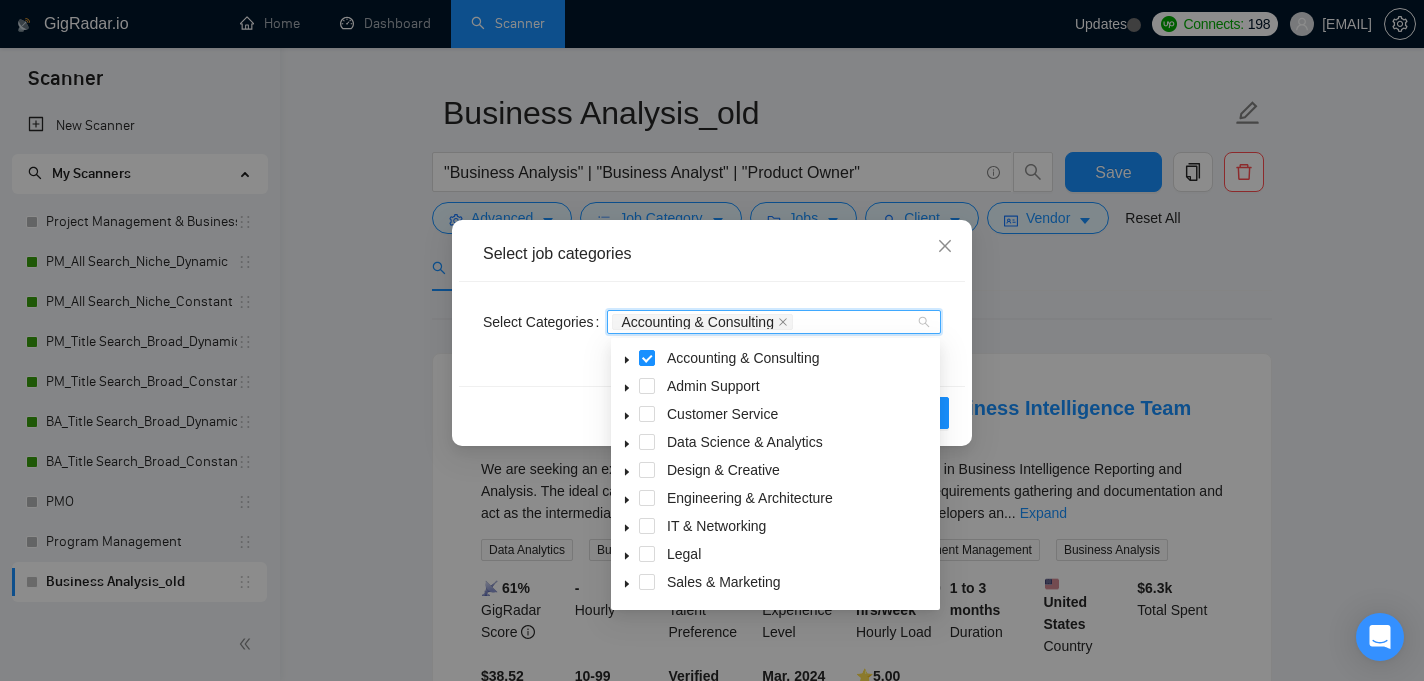 click on "Select Categories Accounting & Consulting" at bounding box center [712, 334] 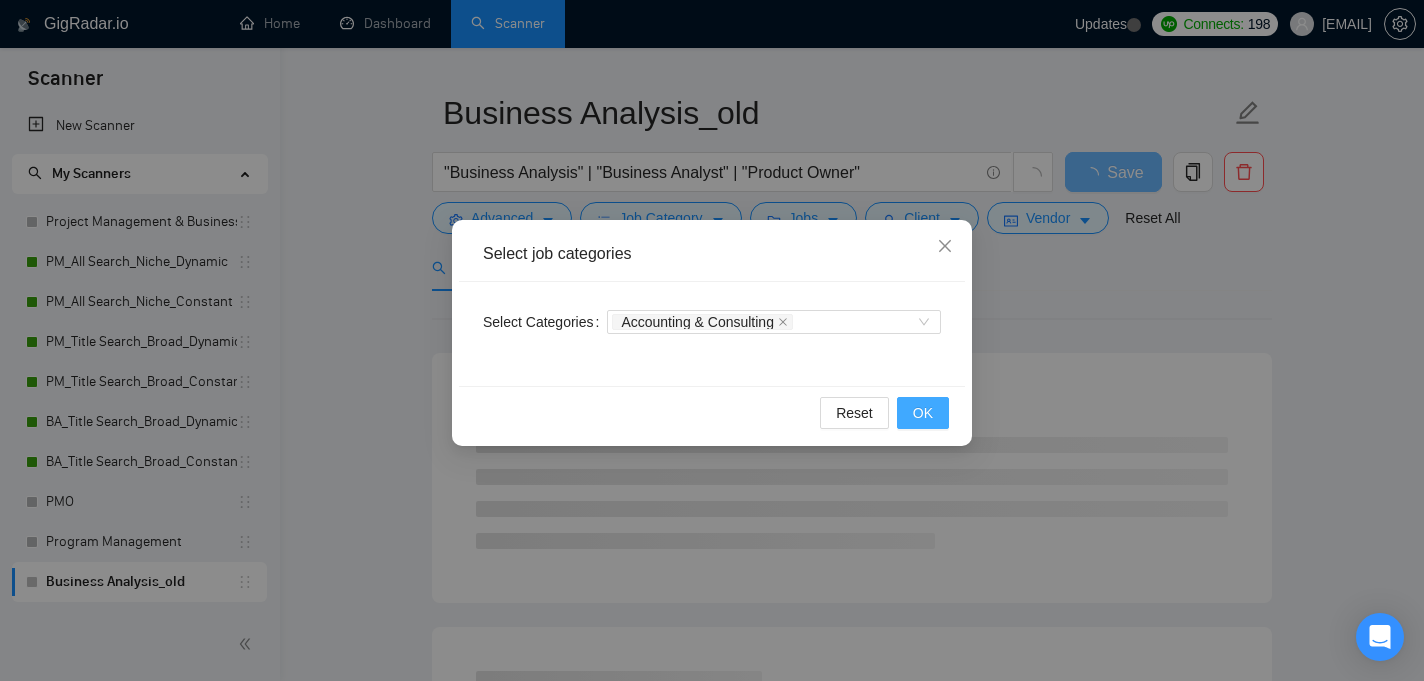 click on "OK" at bounding box center [923, 413] 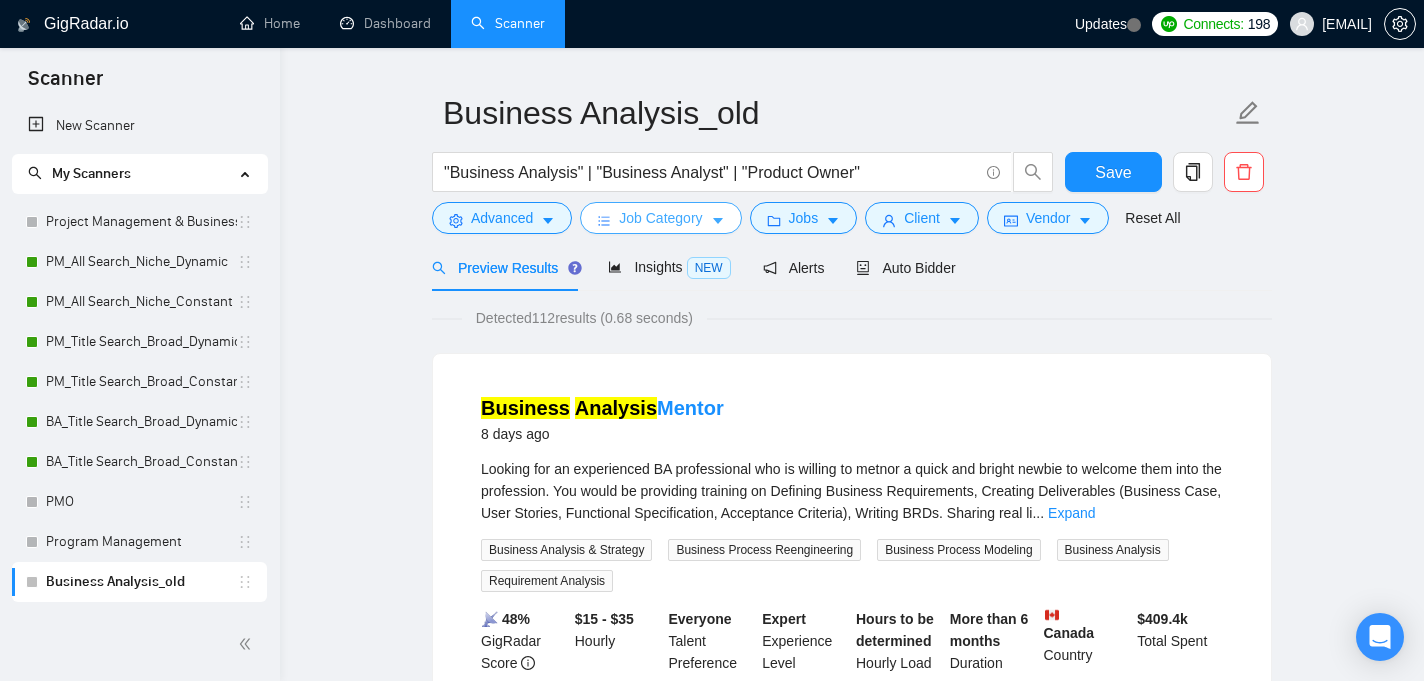 click 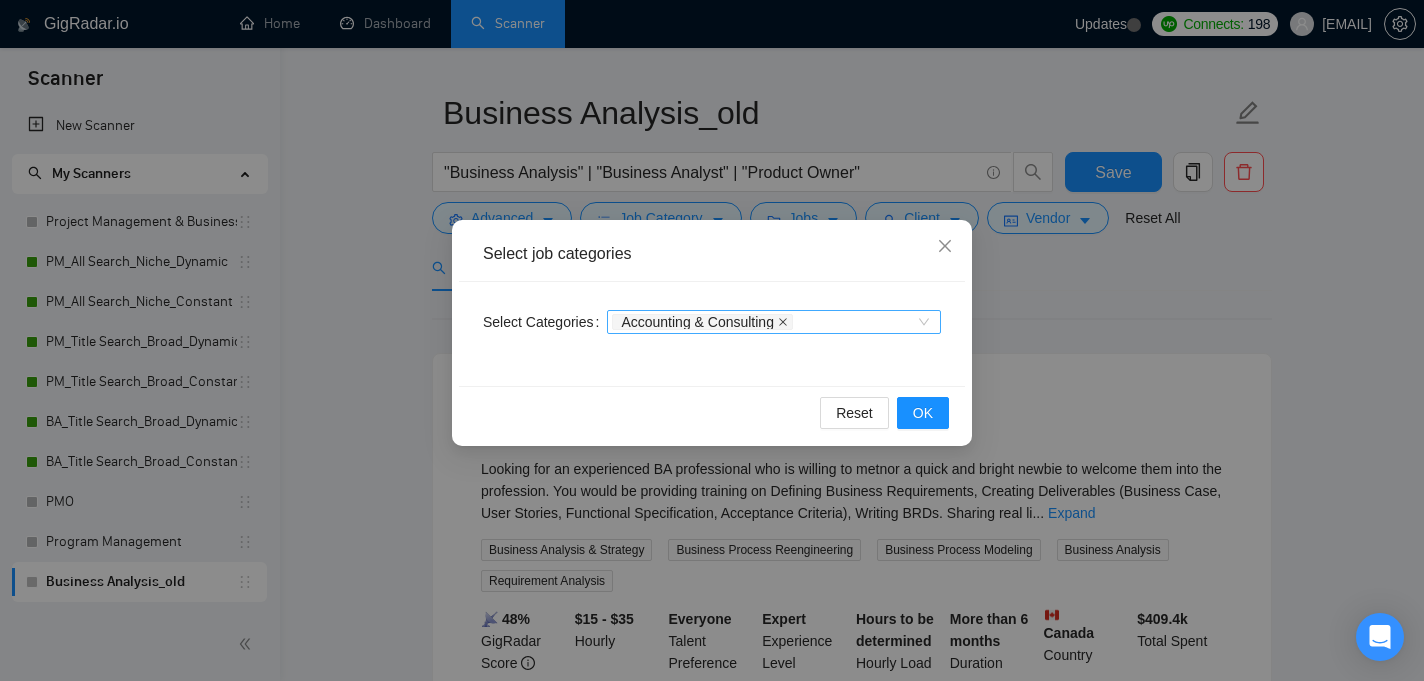 click 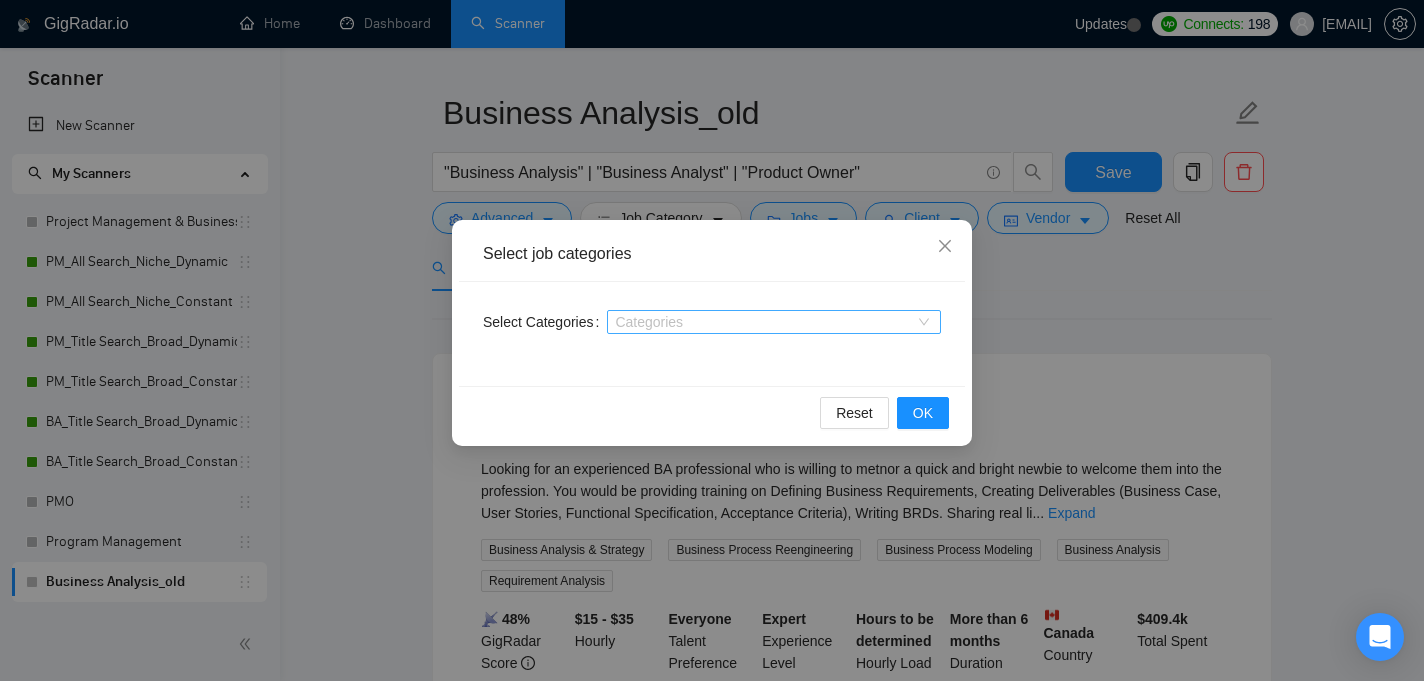 click at bounding box center [764, 322] 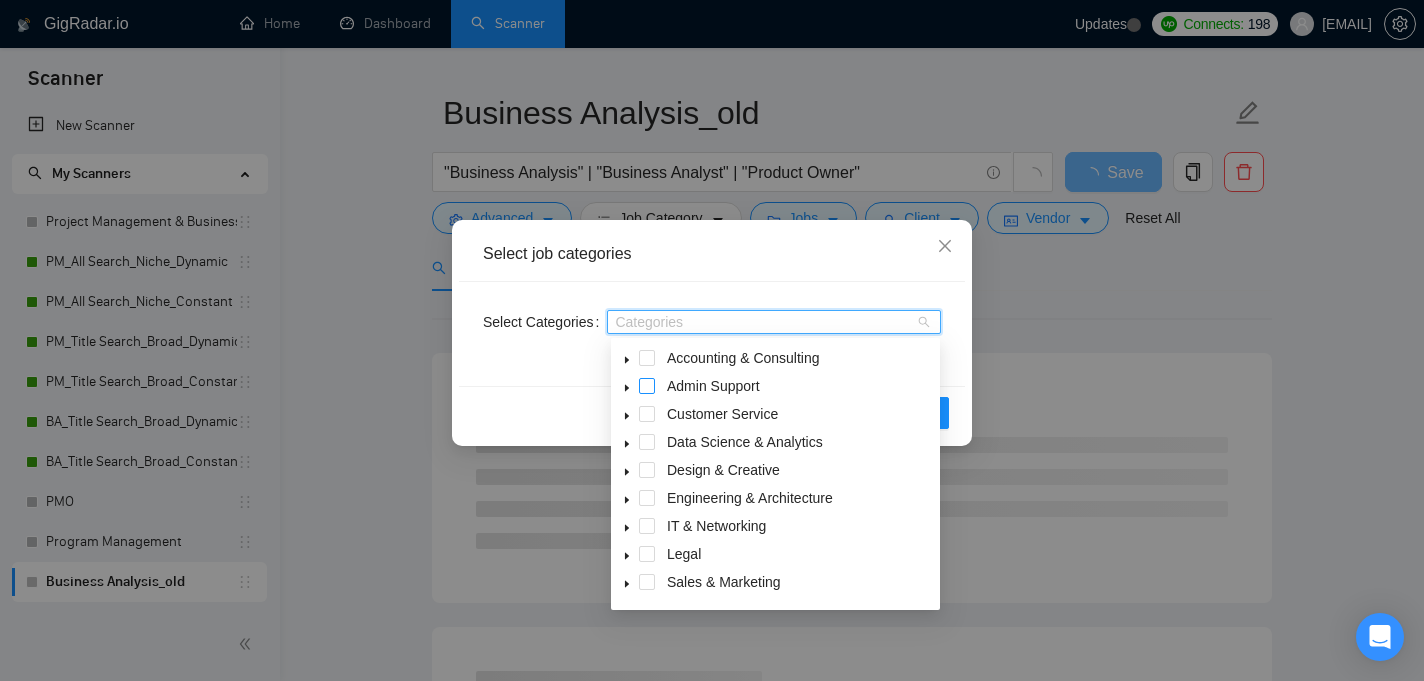 click at bounding box center (647, 386) 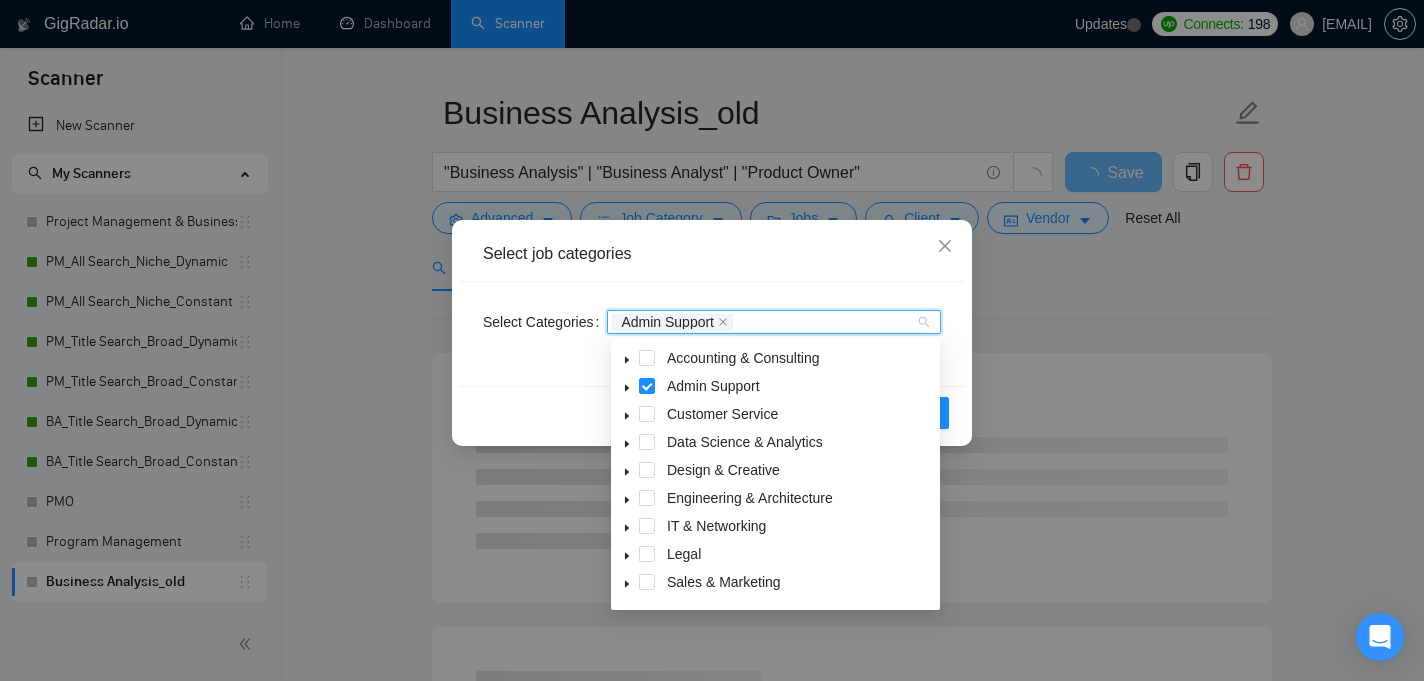 click on "Select Categories Admin Support" at bounding box center [712, 334] 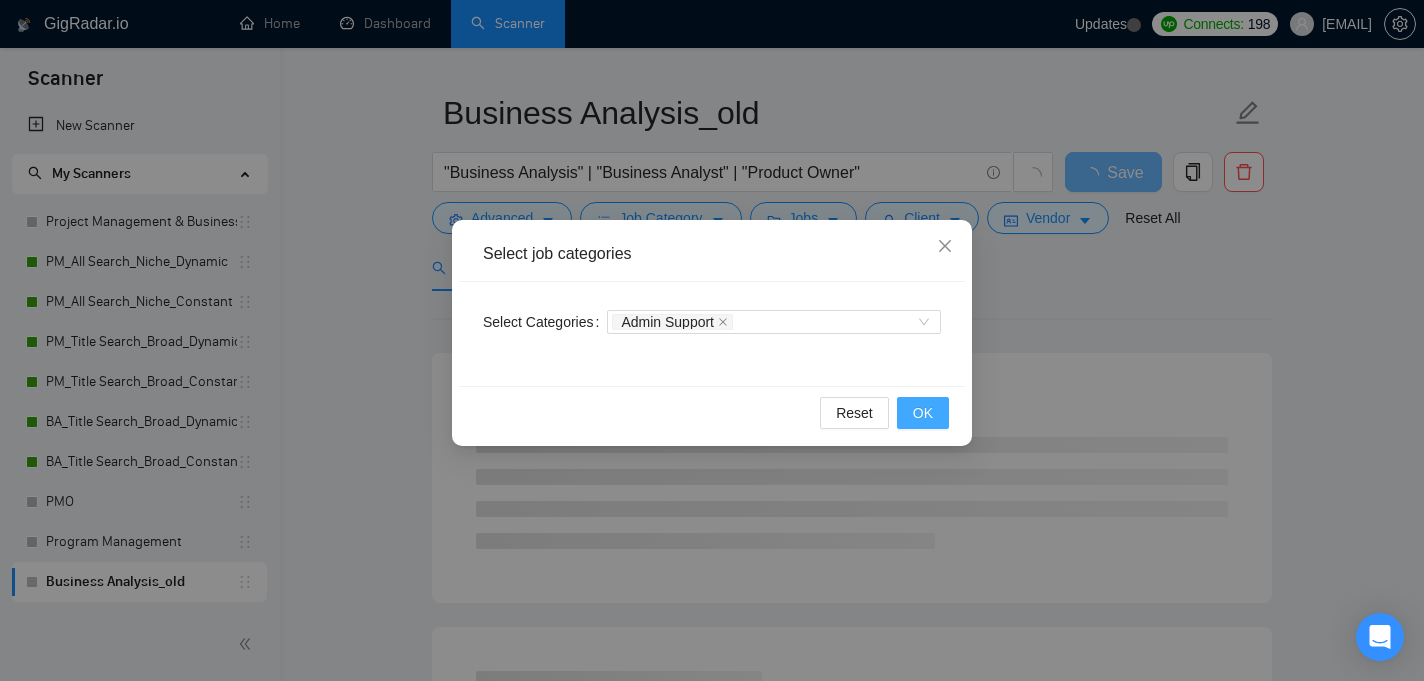 click on "OK" at bounding box center (923, 413) 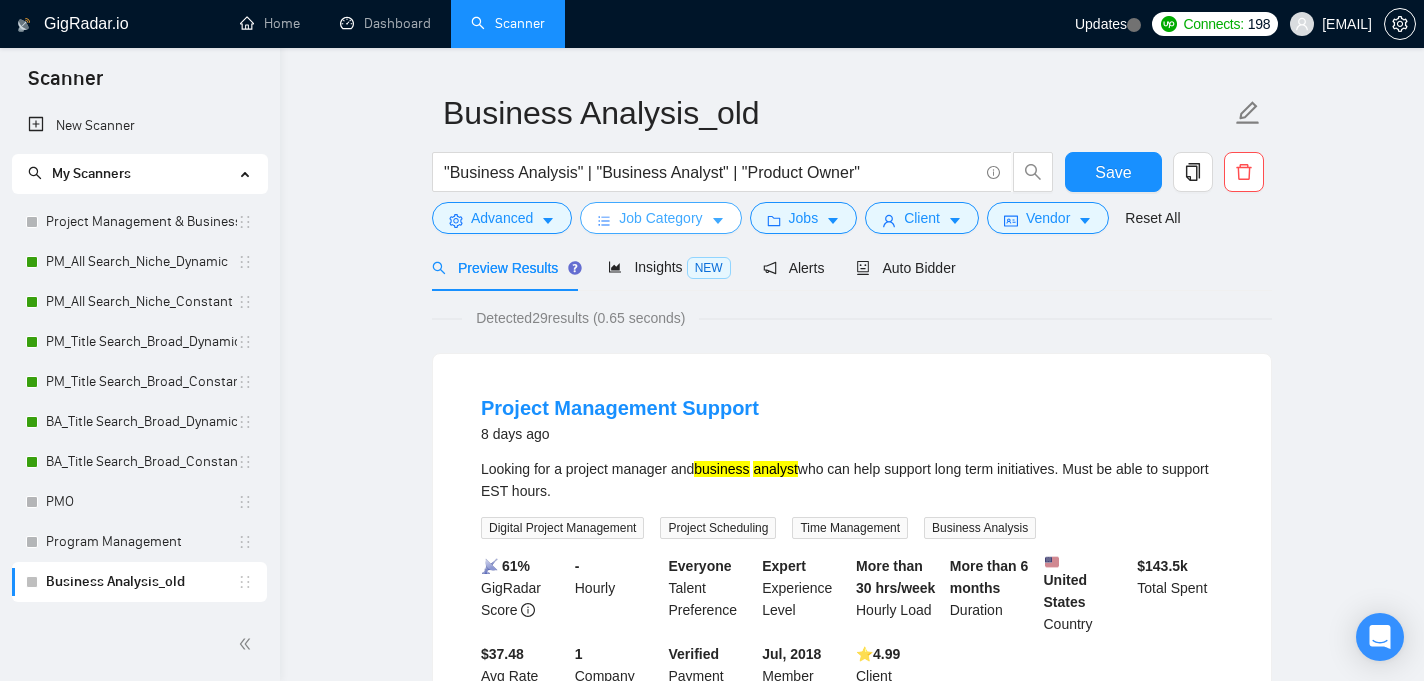 click 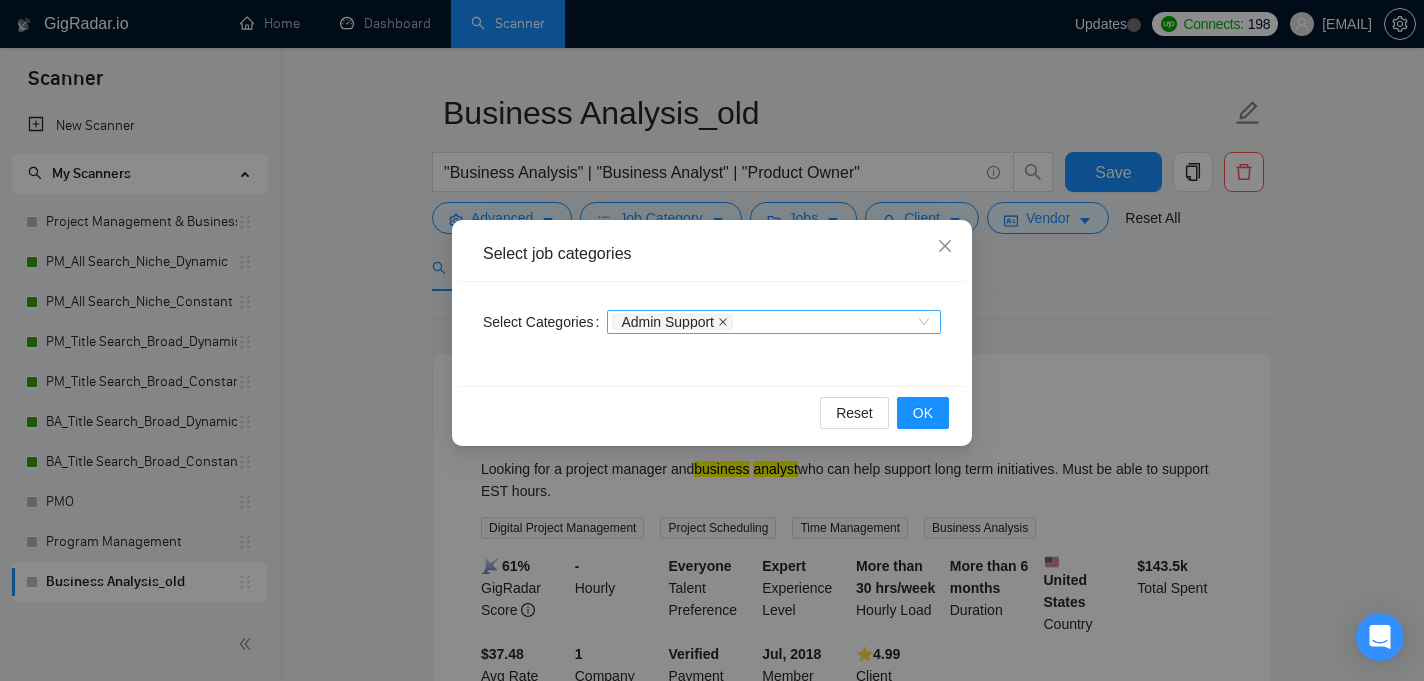 click 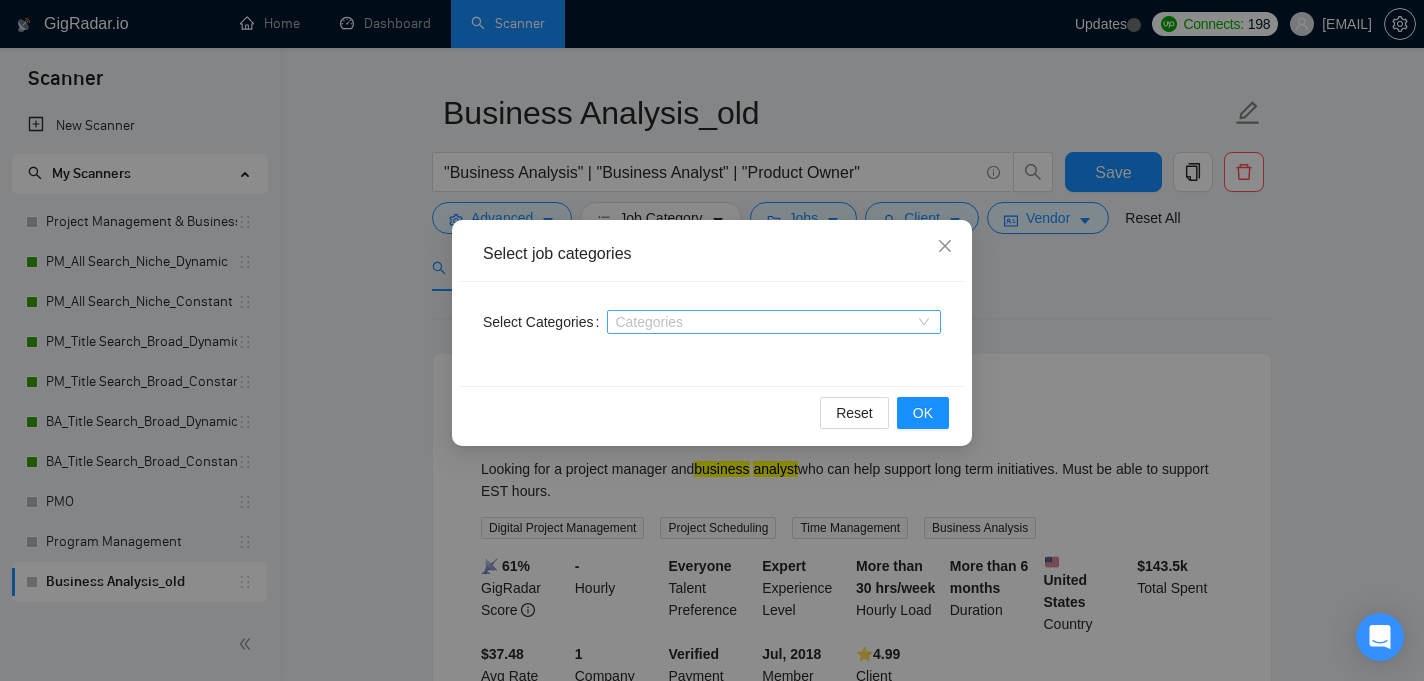 click at bounding box center [764, 322] 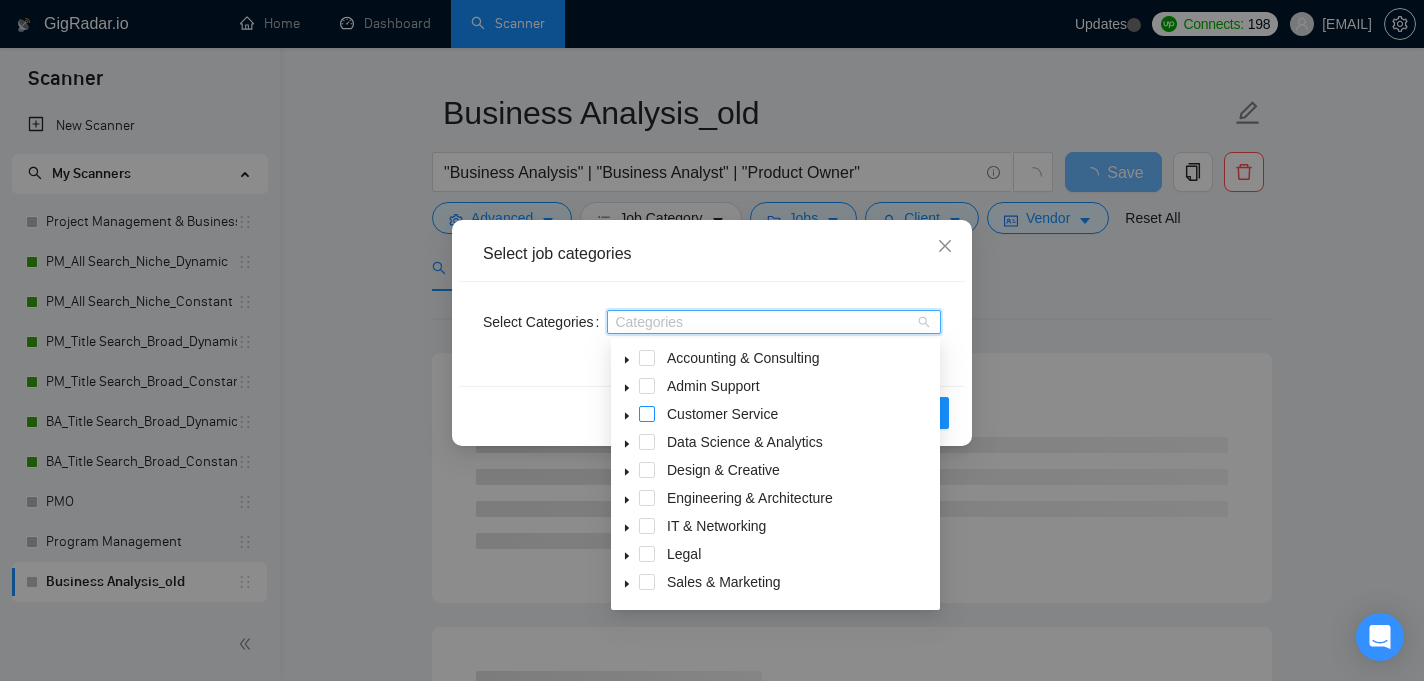 click at bounding box center [647, 414] 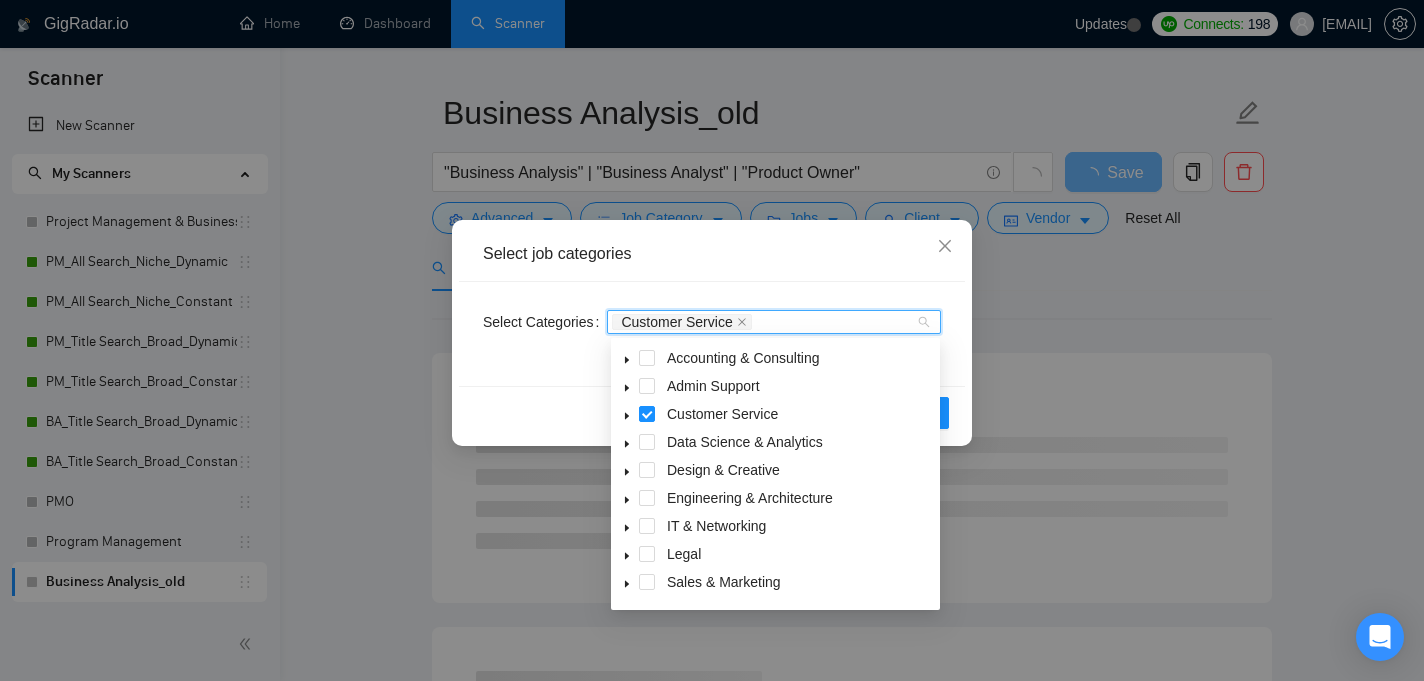 click on "Reset OK" at bounding box center (712, 412) 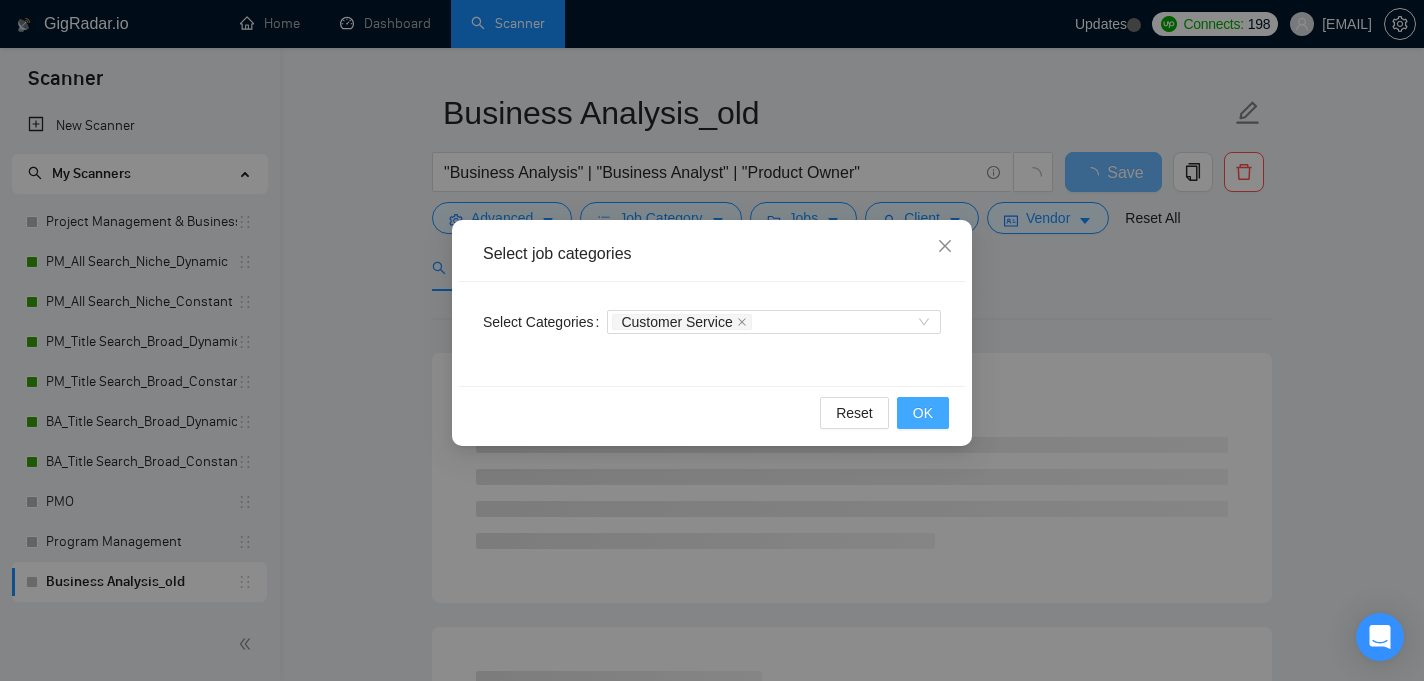 click on "OK" at bounding box center [923, 413] 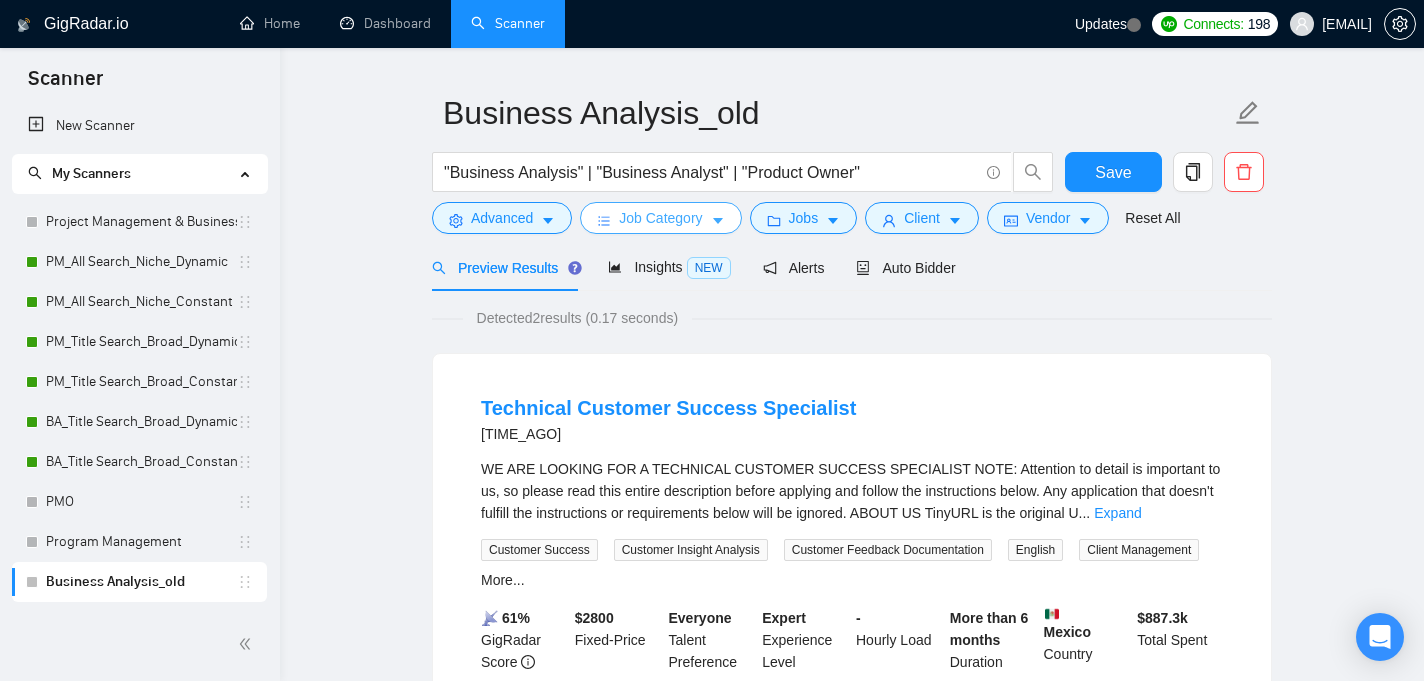 click 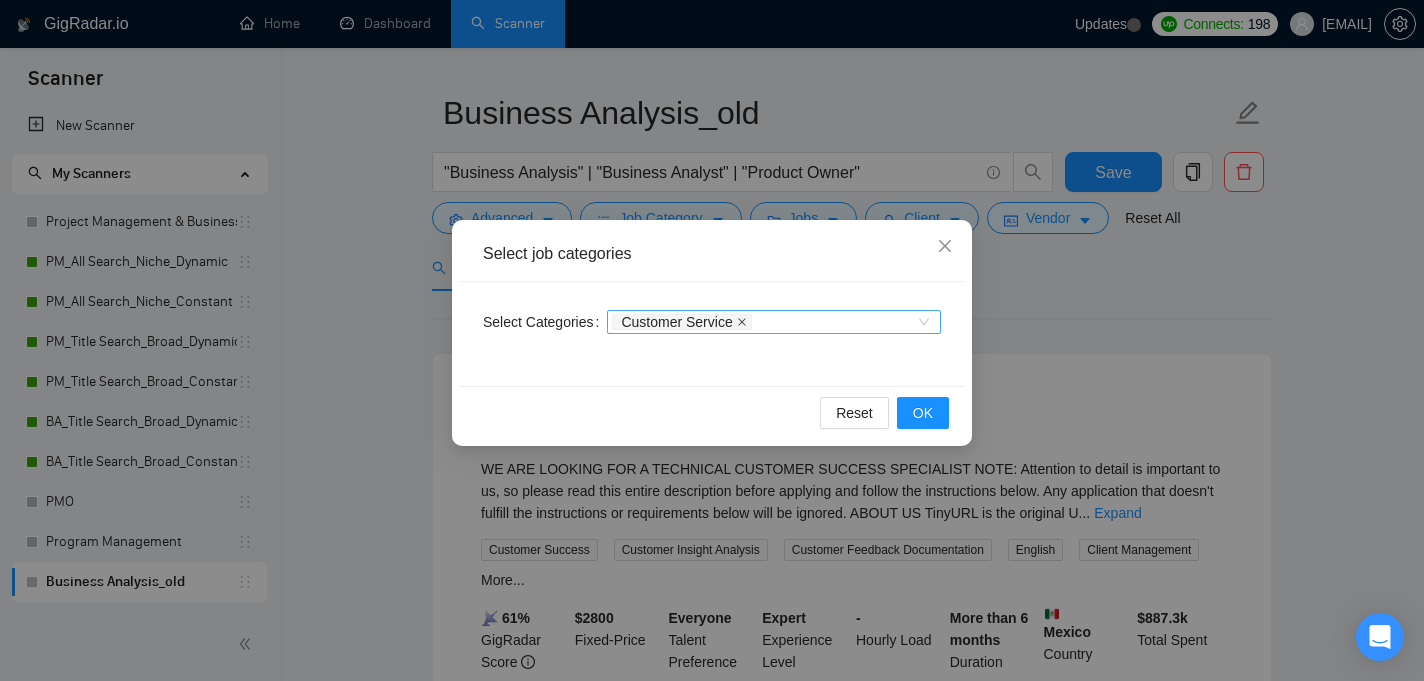 click 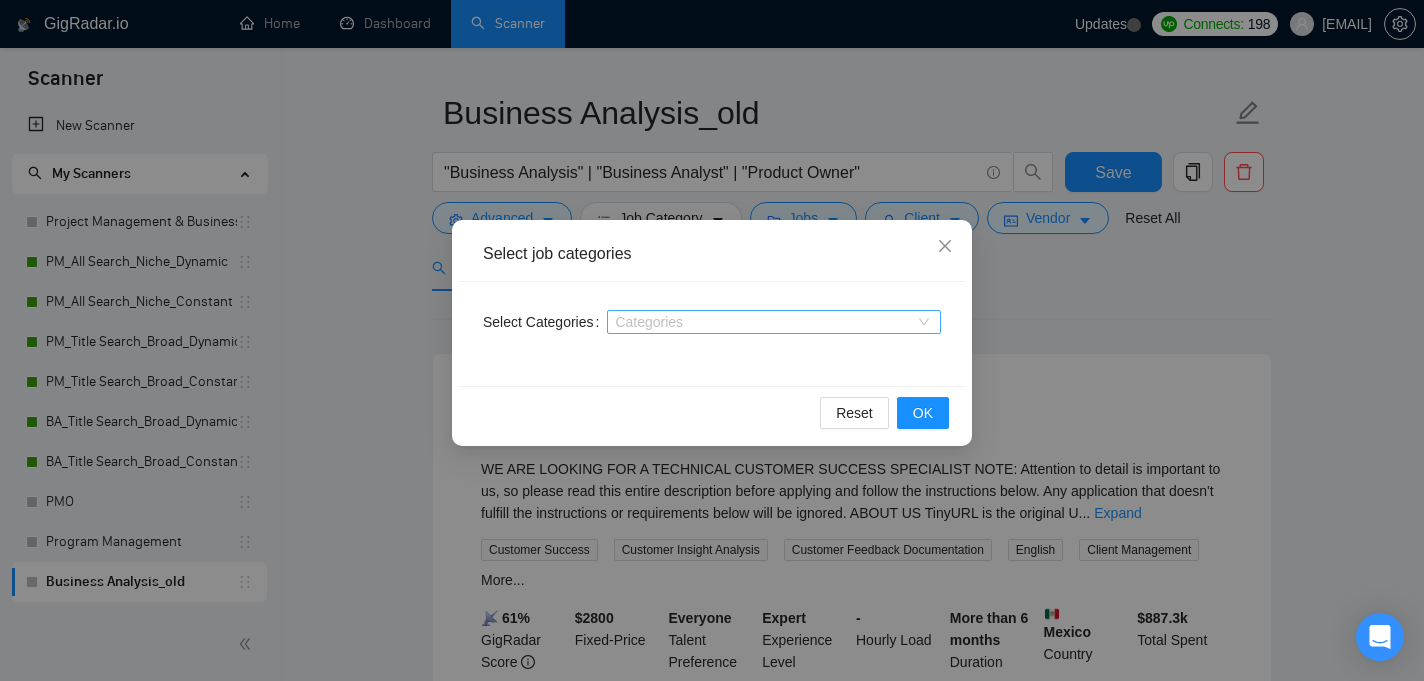 click on "Categories" at bounding box center (774, 322) 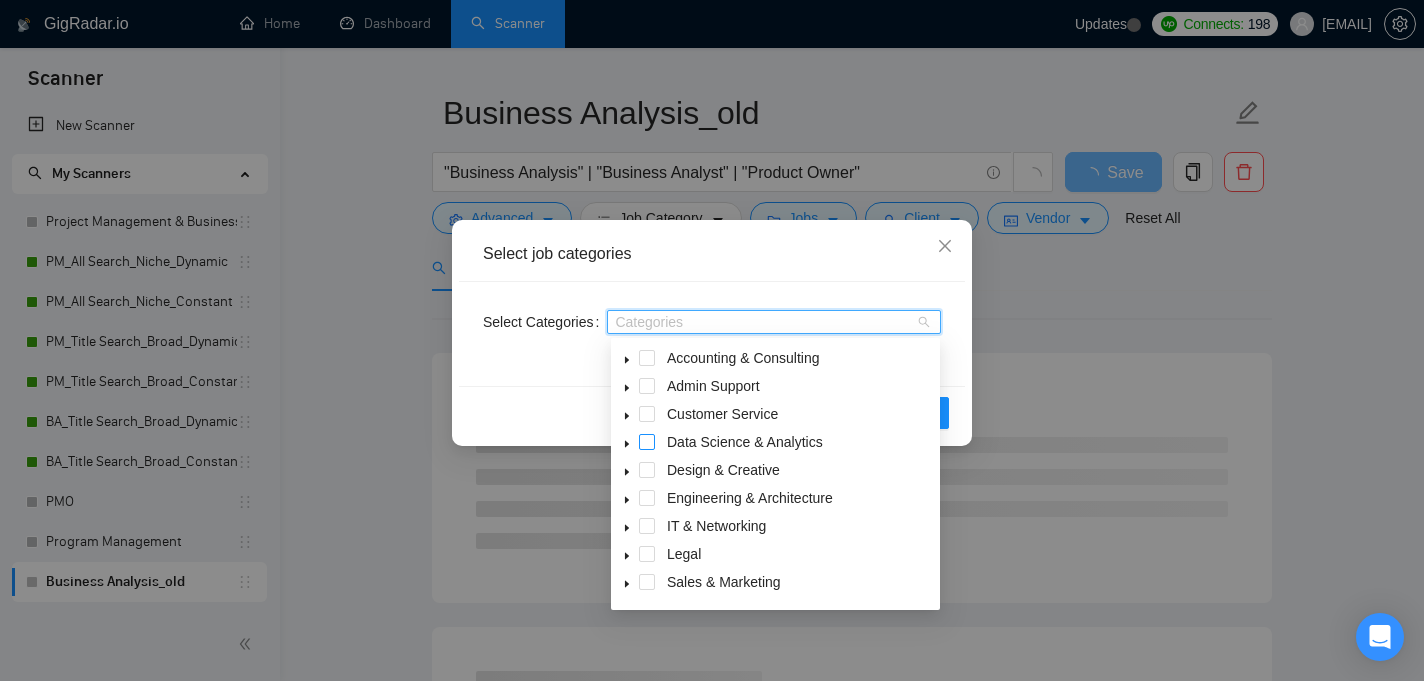 click at bounding box center (647, 442) 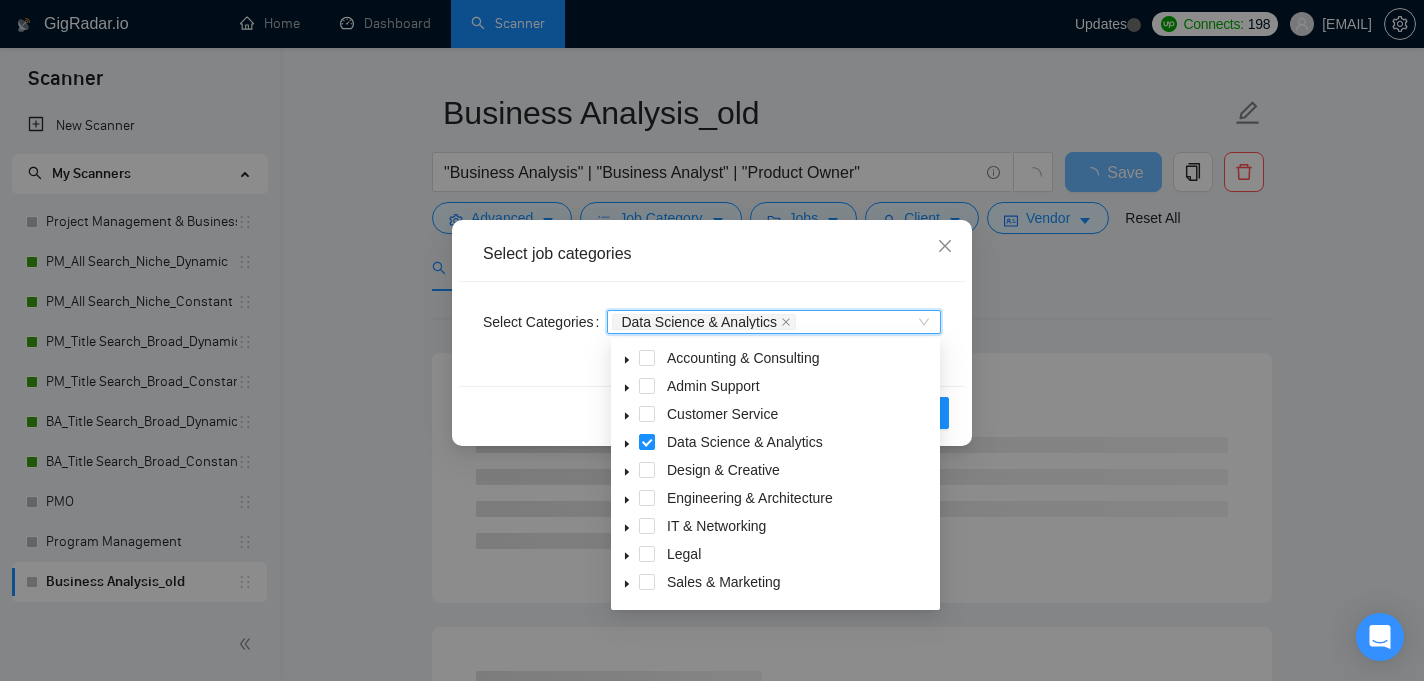 click on "Select Categories Data Science & Analytics Data Science & Analytics" at bounding box center [712, 334] 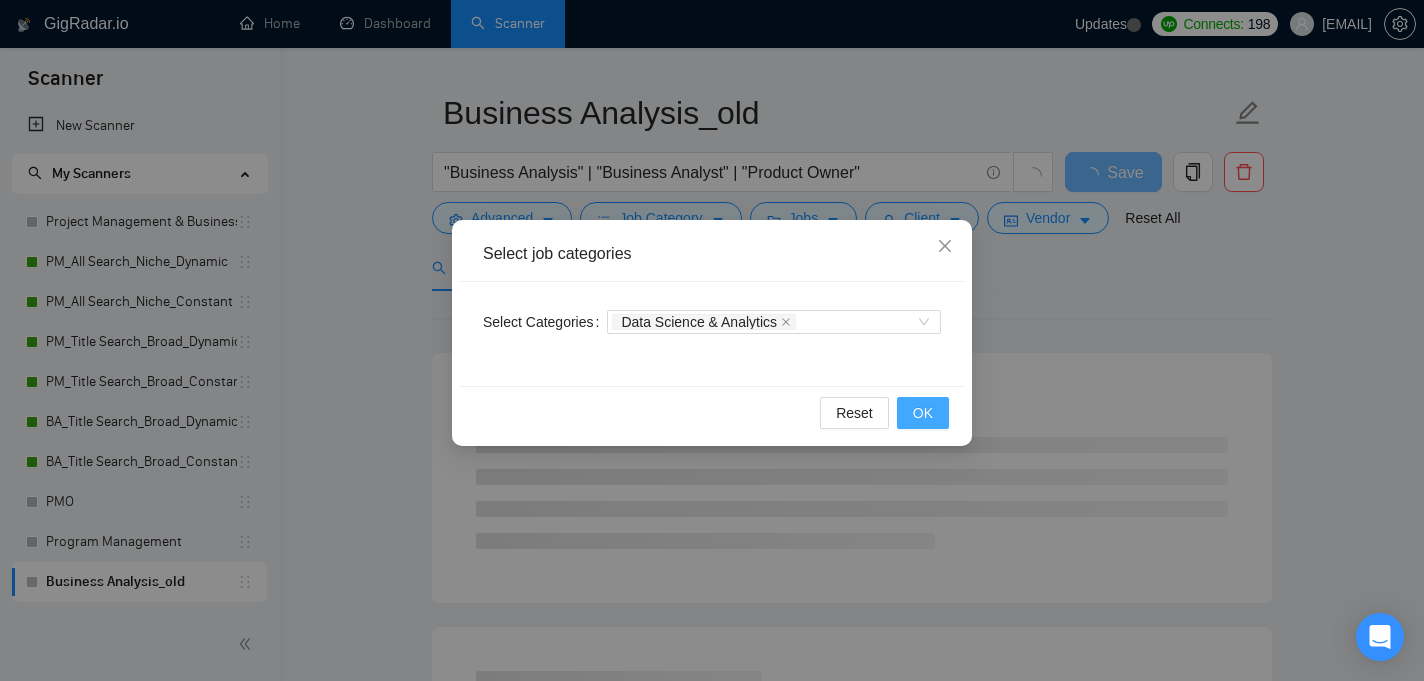 click on "OK" at bounding box center (923, 413) 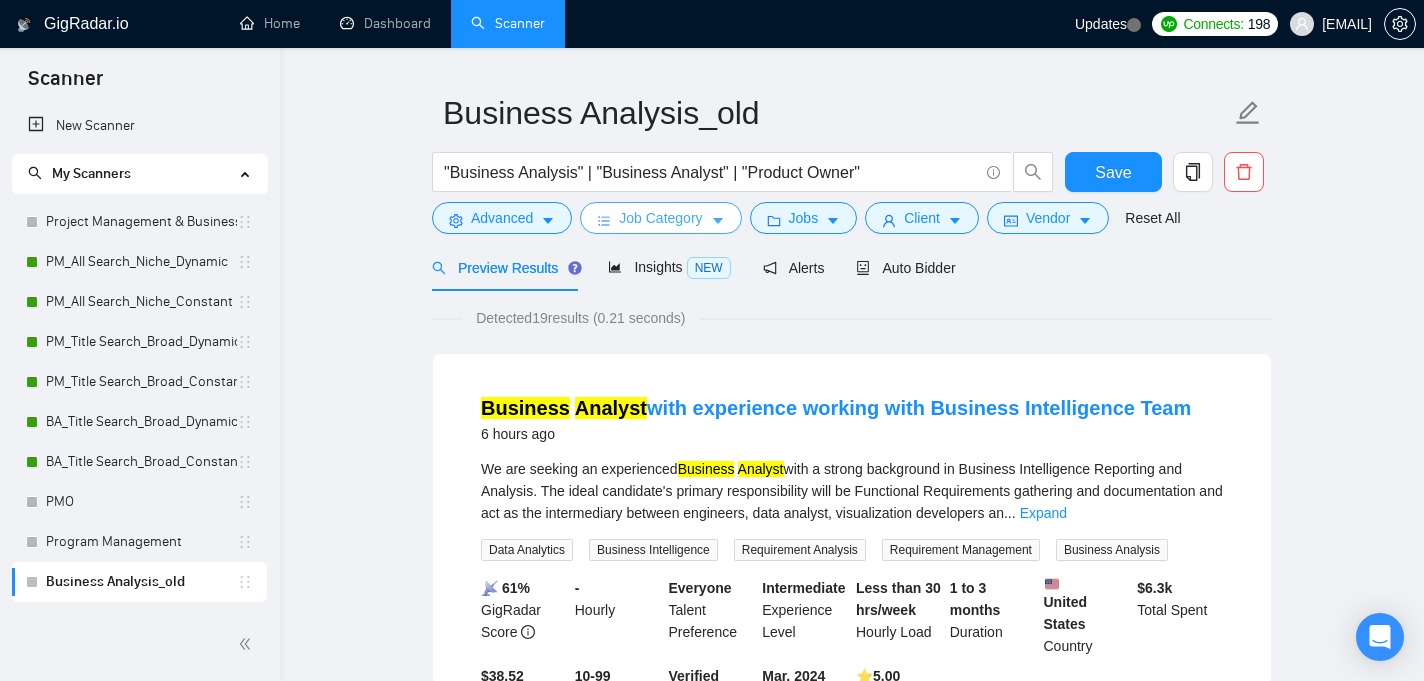 click 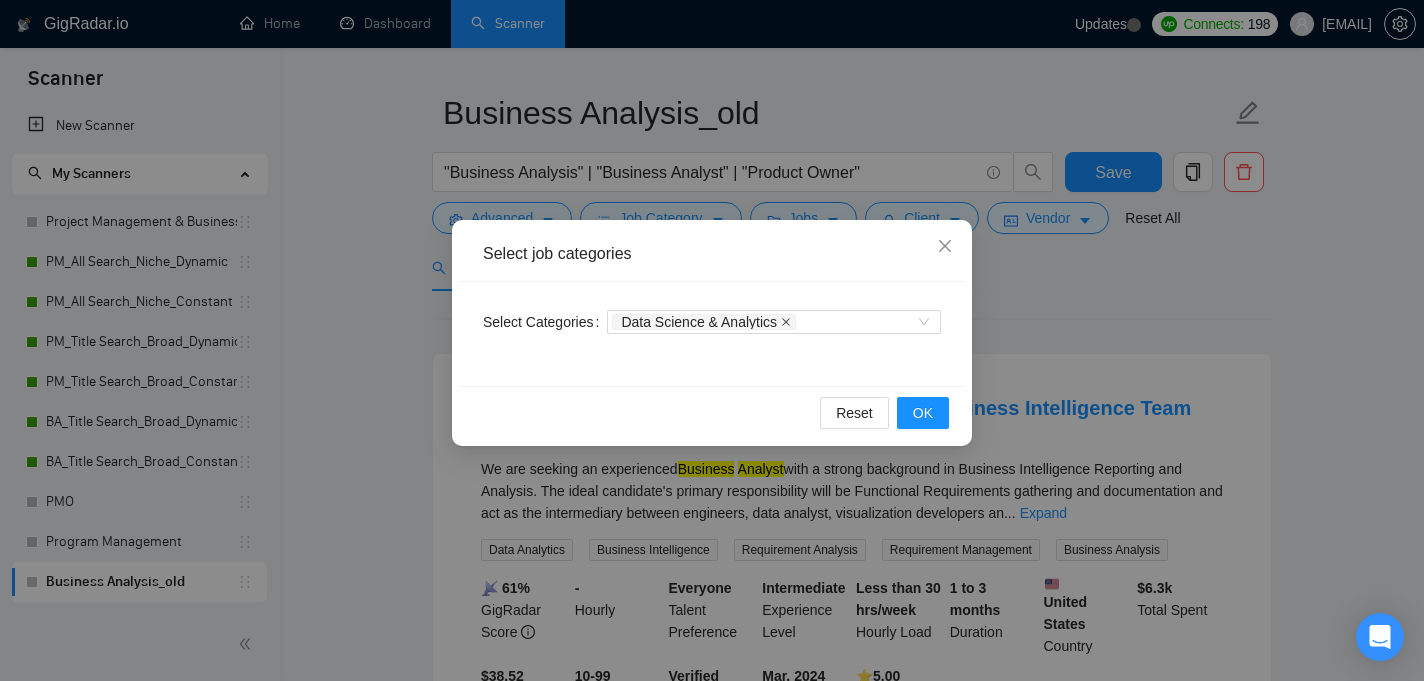 click 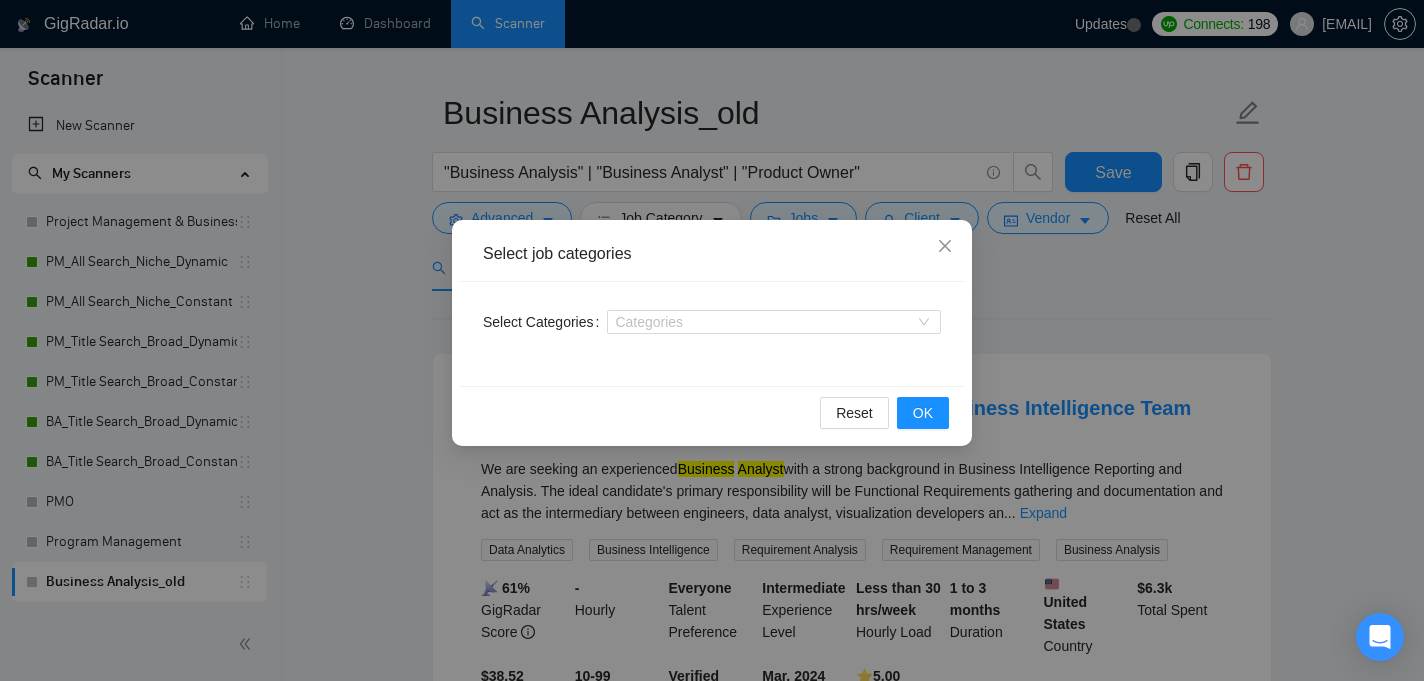 click at bounding box center (764, 322) 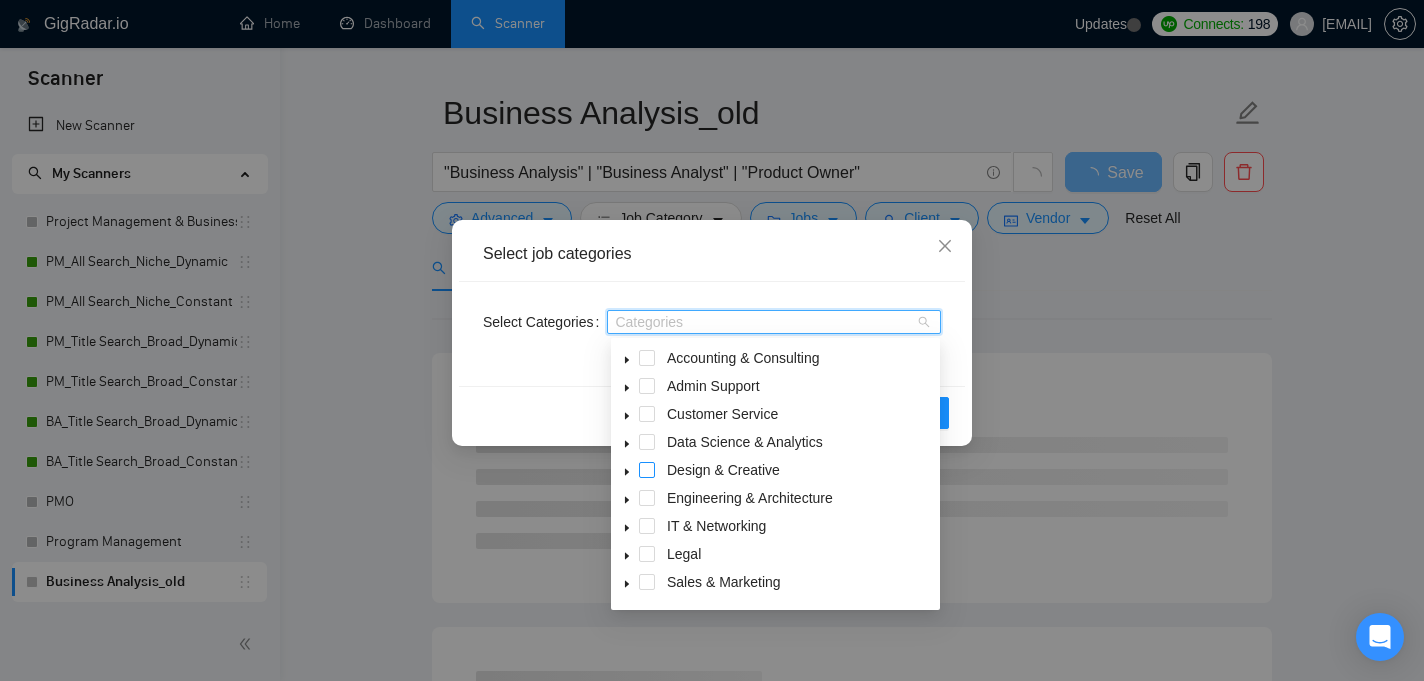 click at bounding box center [647, 470] 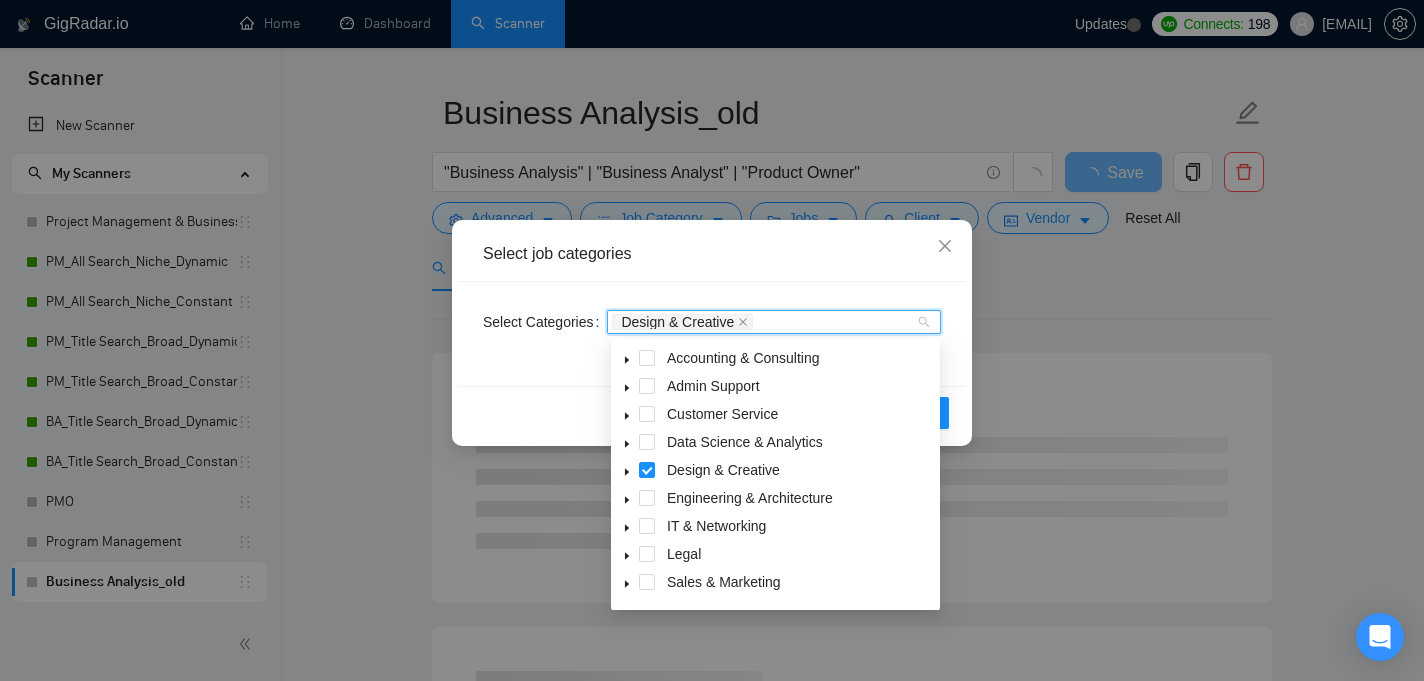 click on "Reset OK" at bounding box center (712, 412) 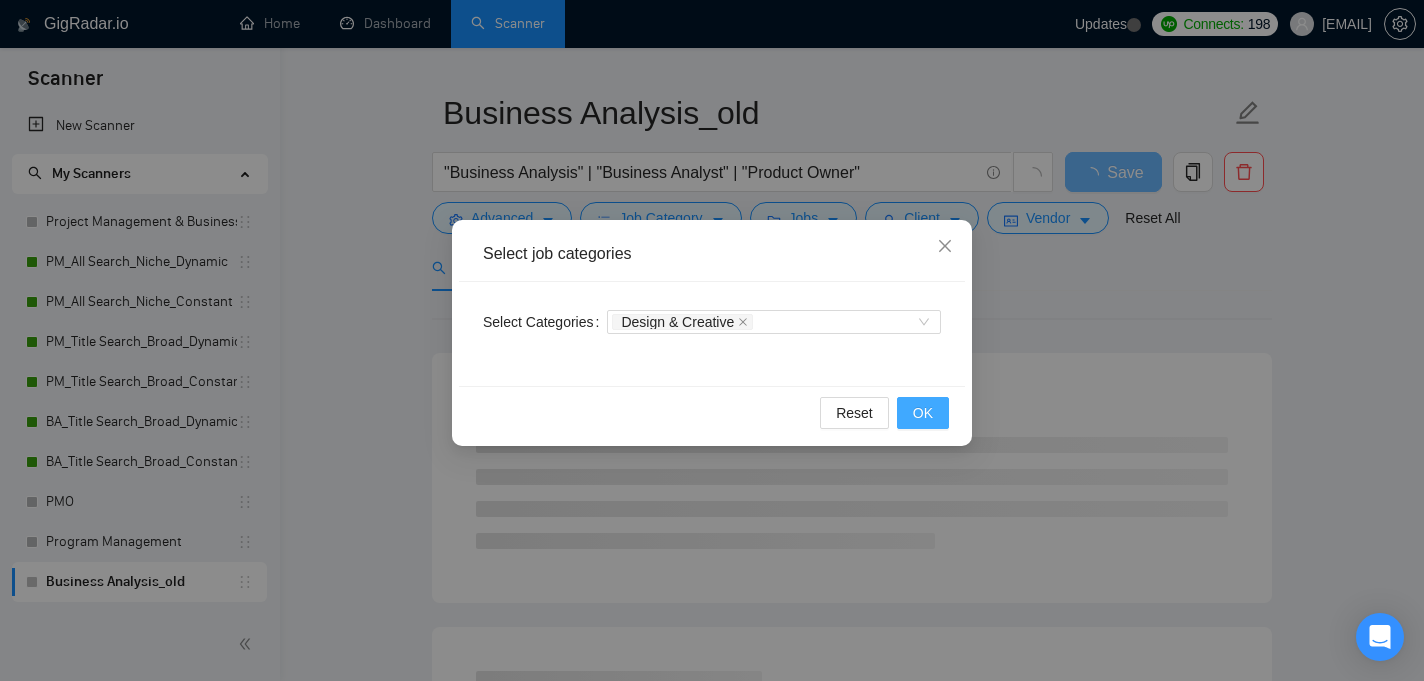 click on "OK" at bounding box center [923, 413] 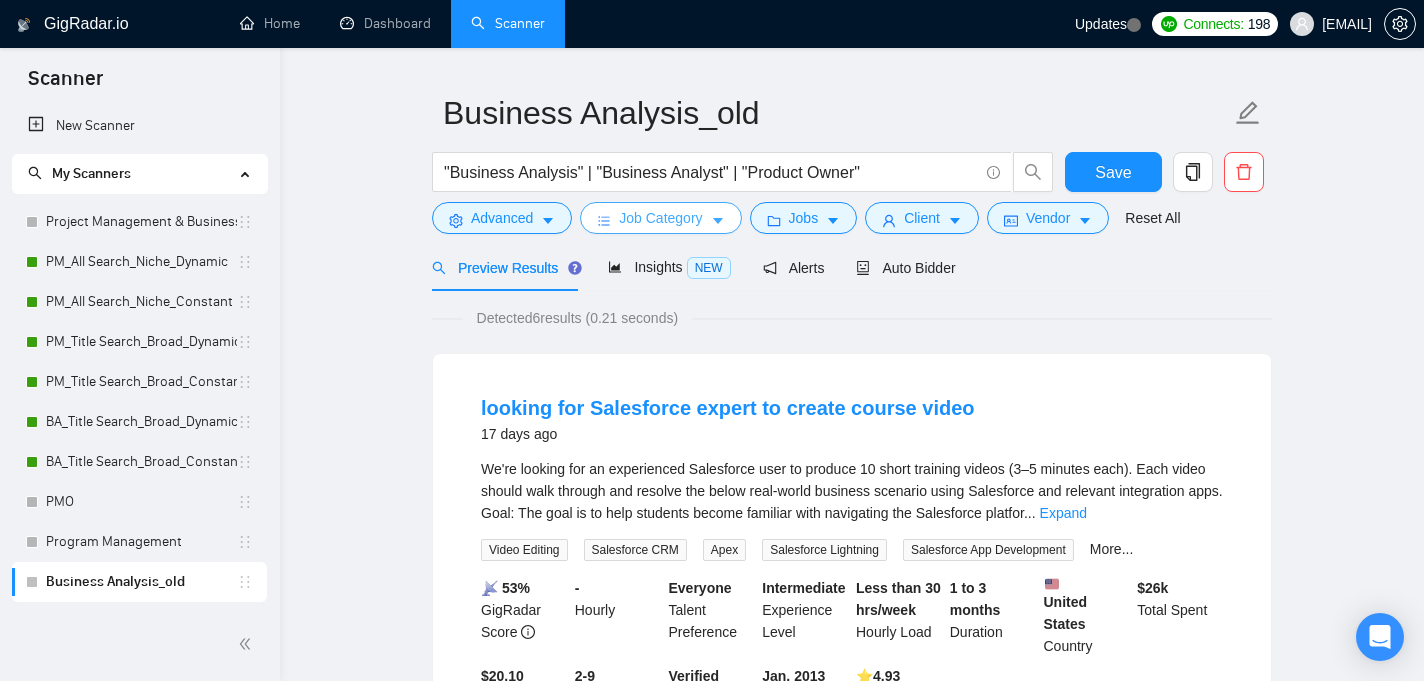 type 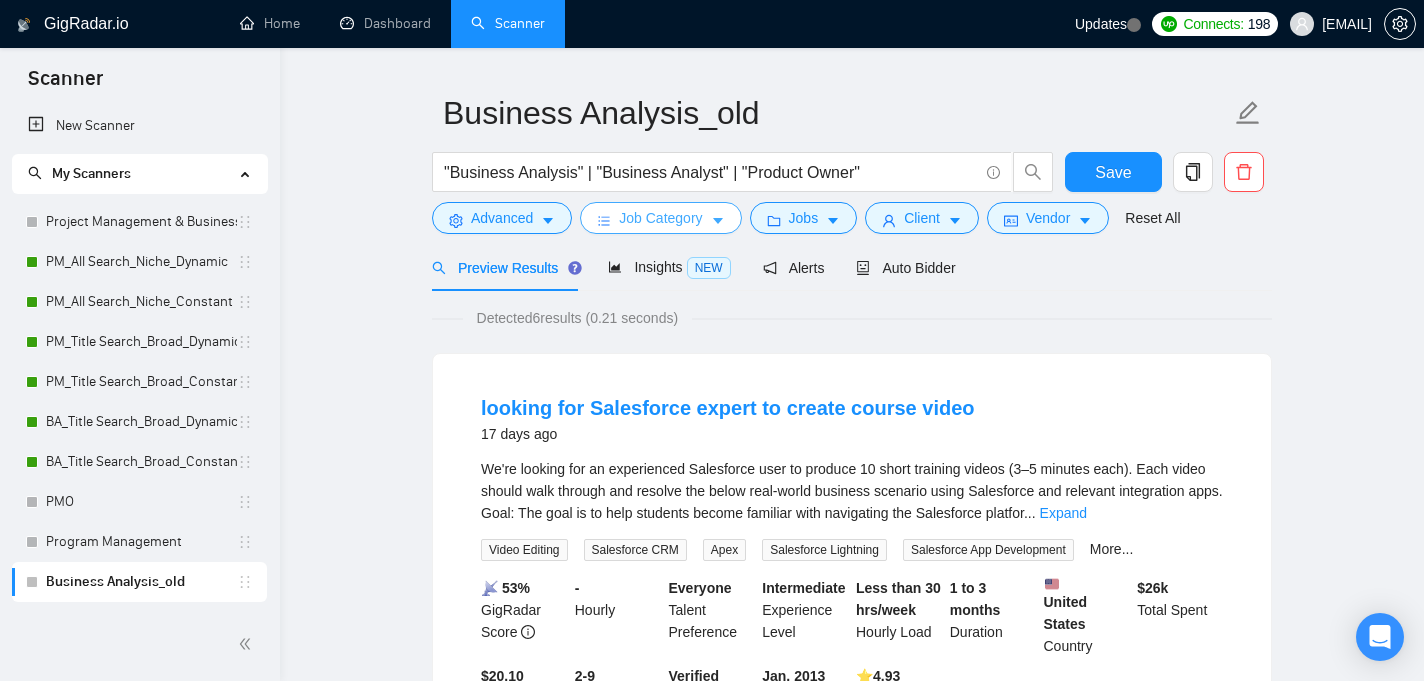 click 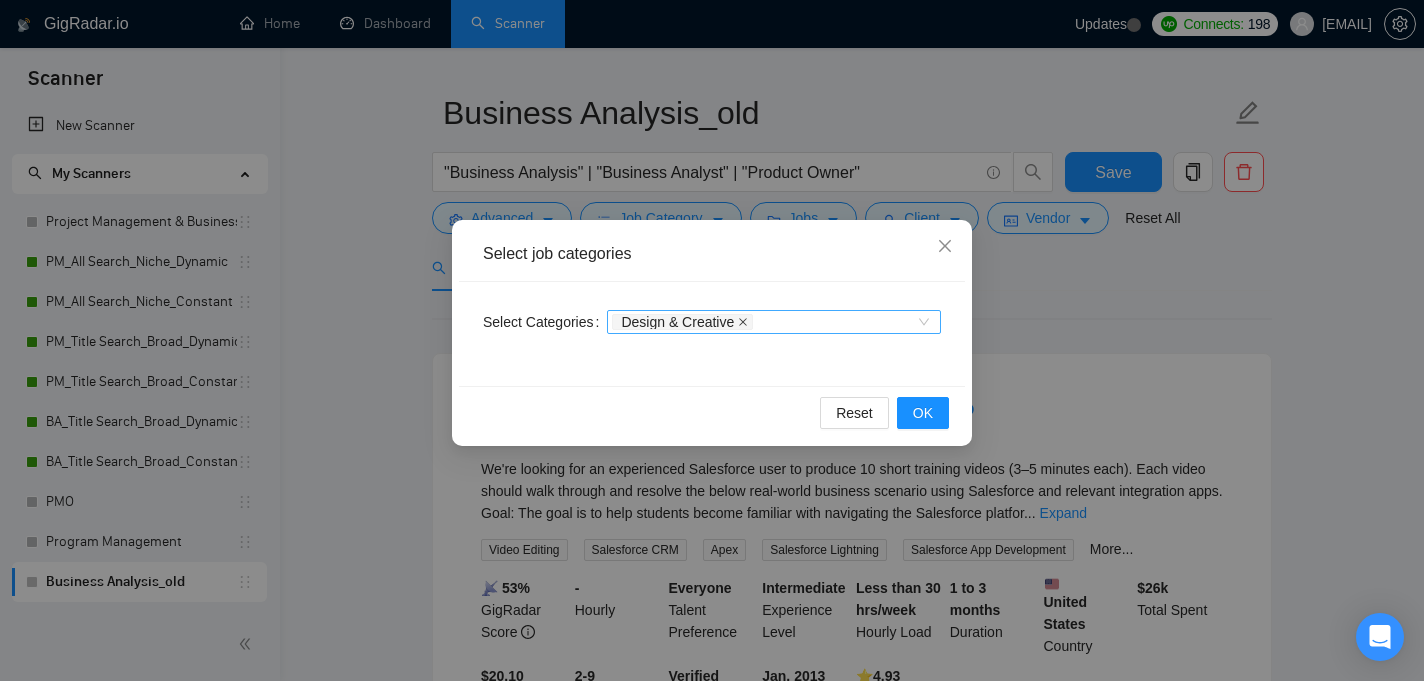 click 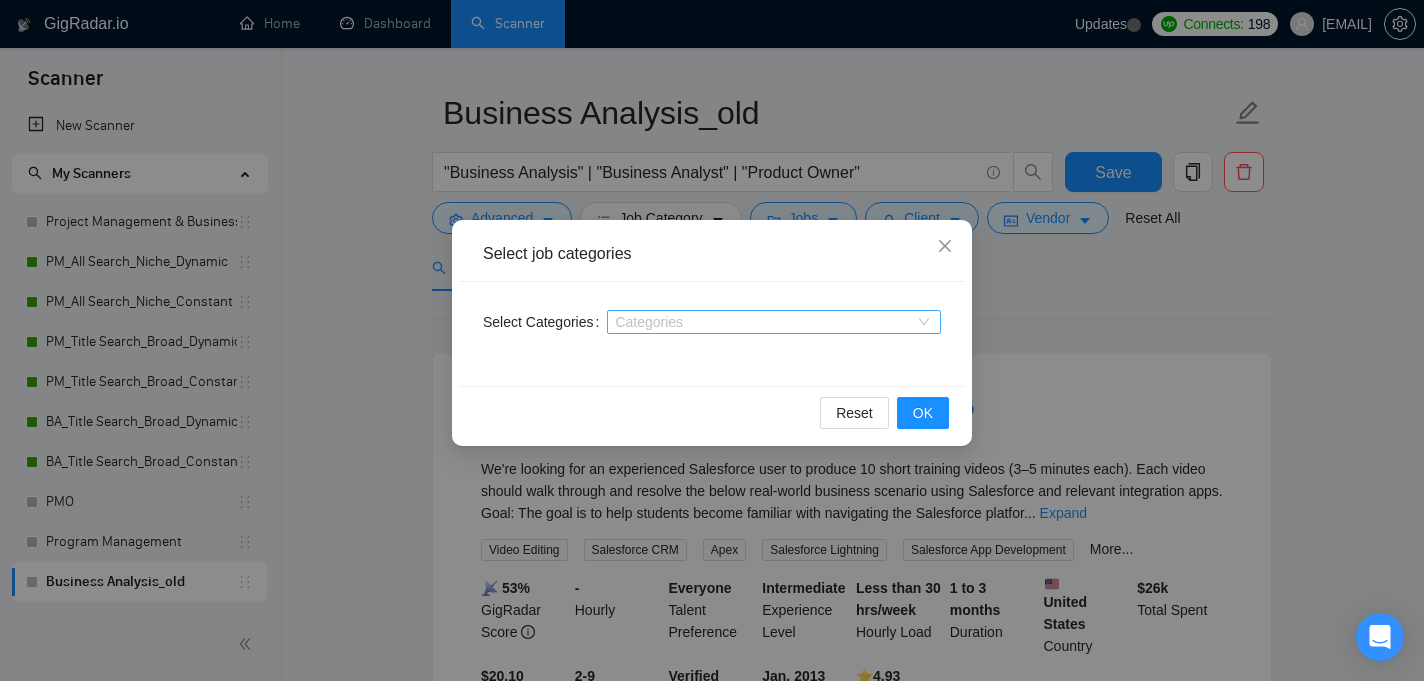 click at bounding box center (764, 322) 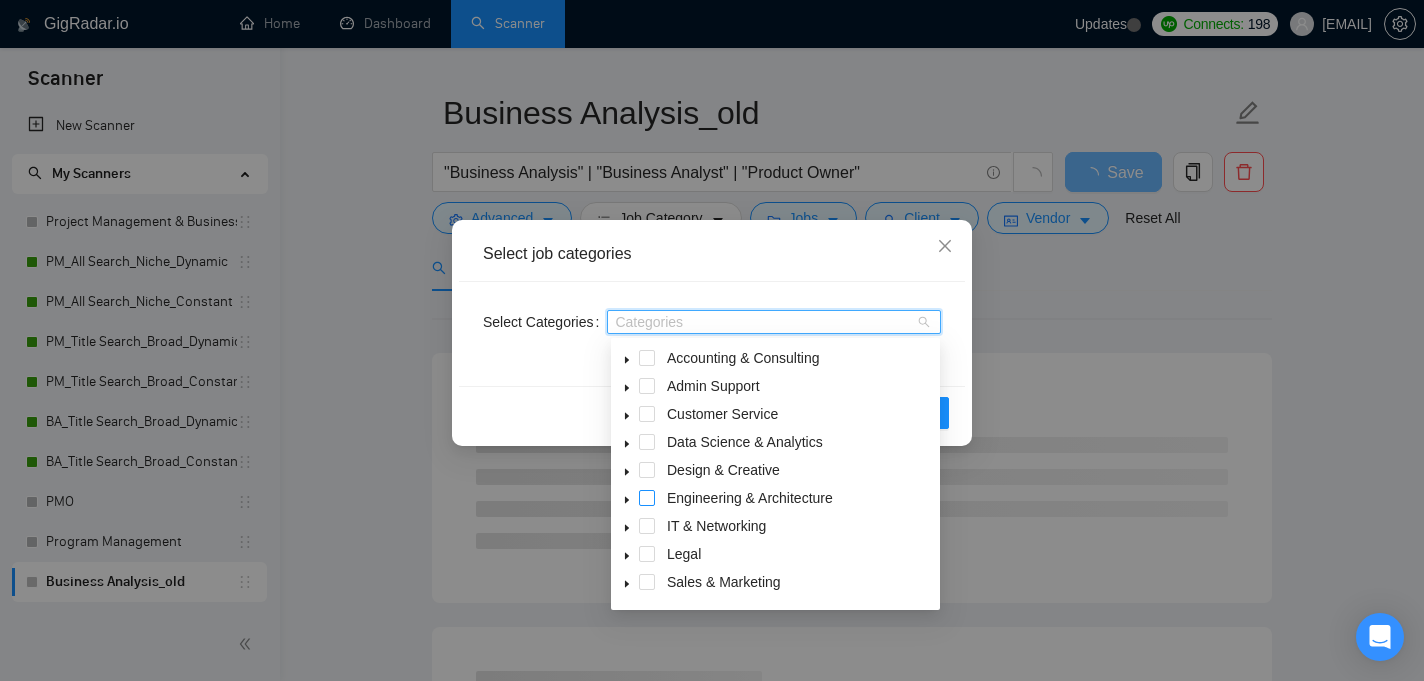 click at bounding box center [647, 498] 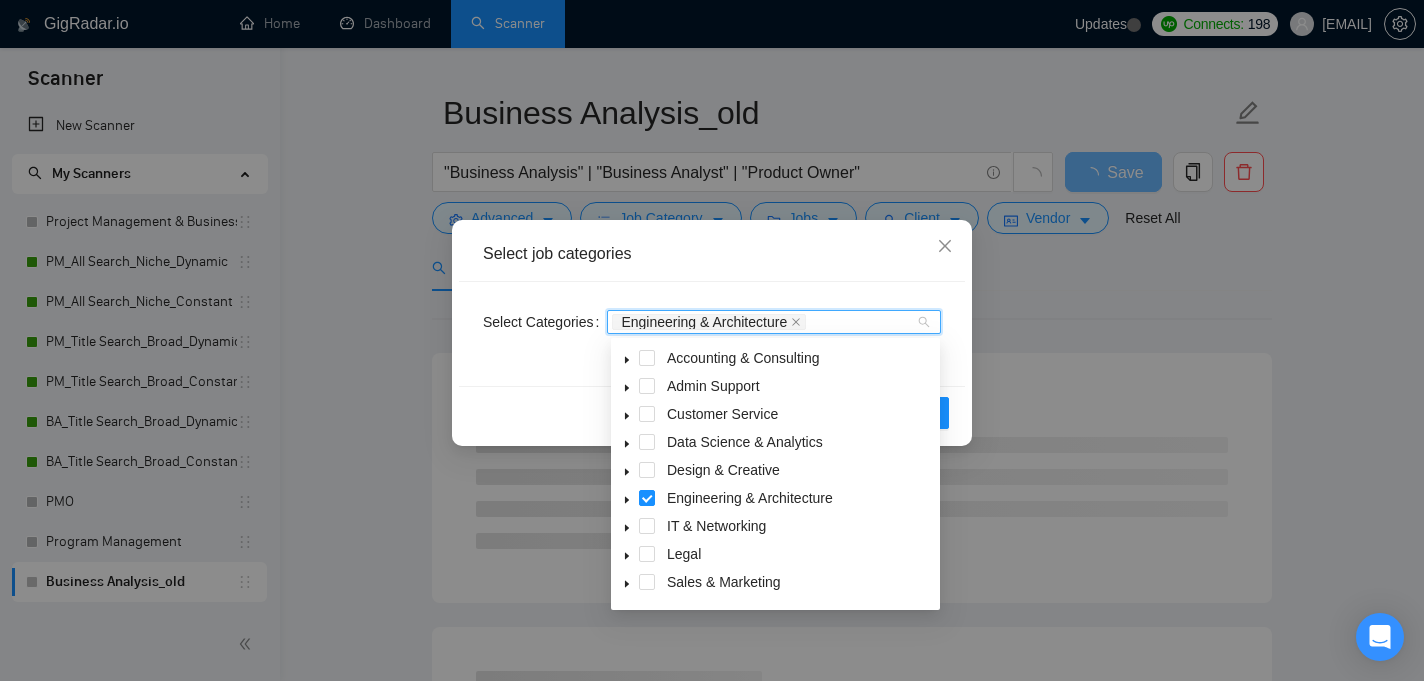 click on "Reset OK" at bounding box center (712, 412) 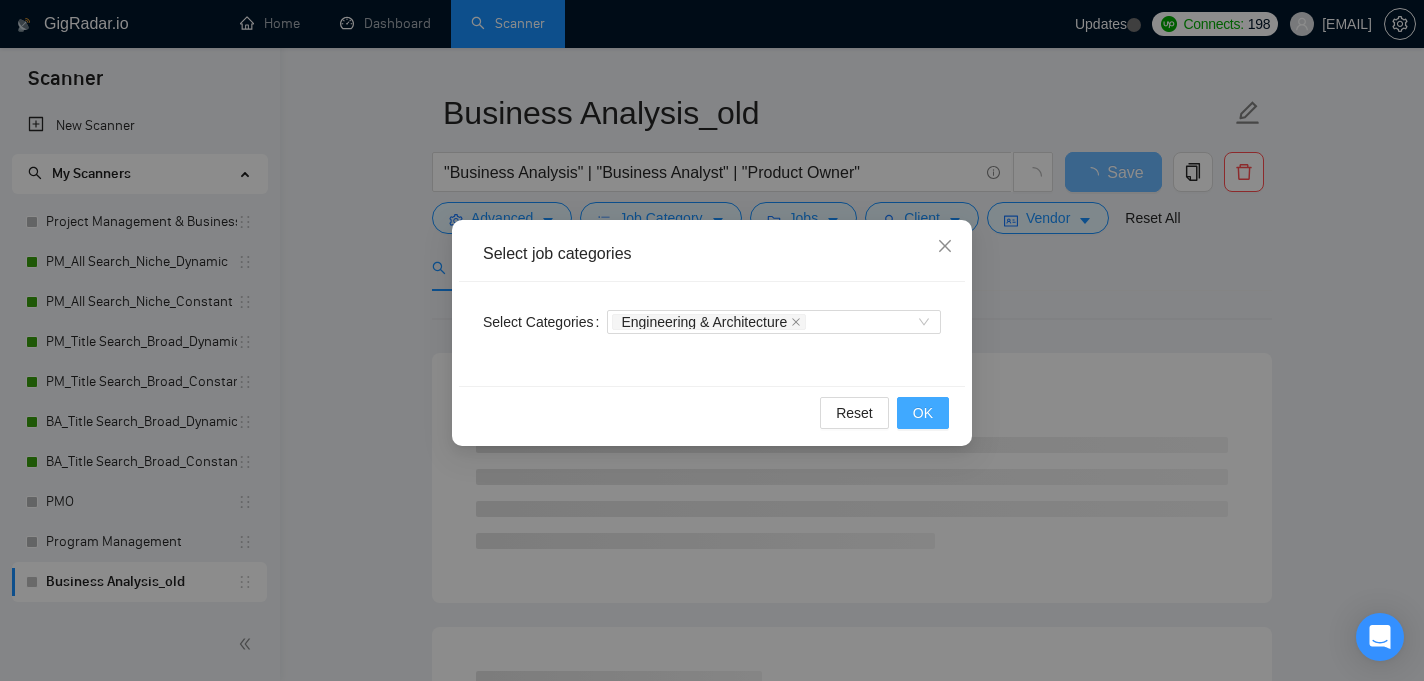 click on "OK" at bounding box center [923, 413] 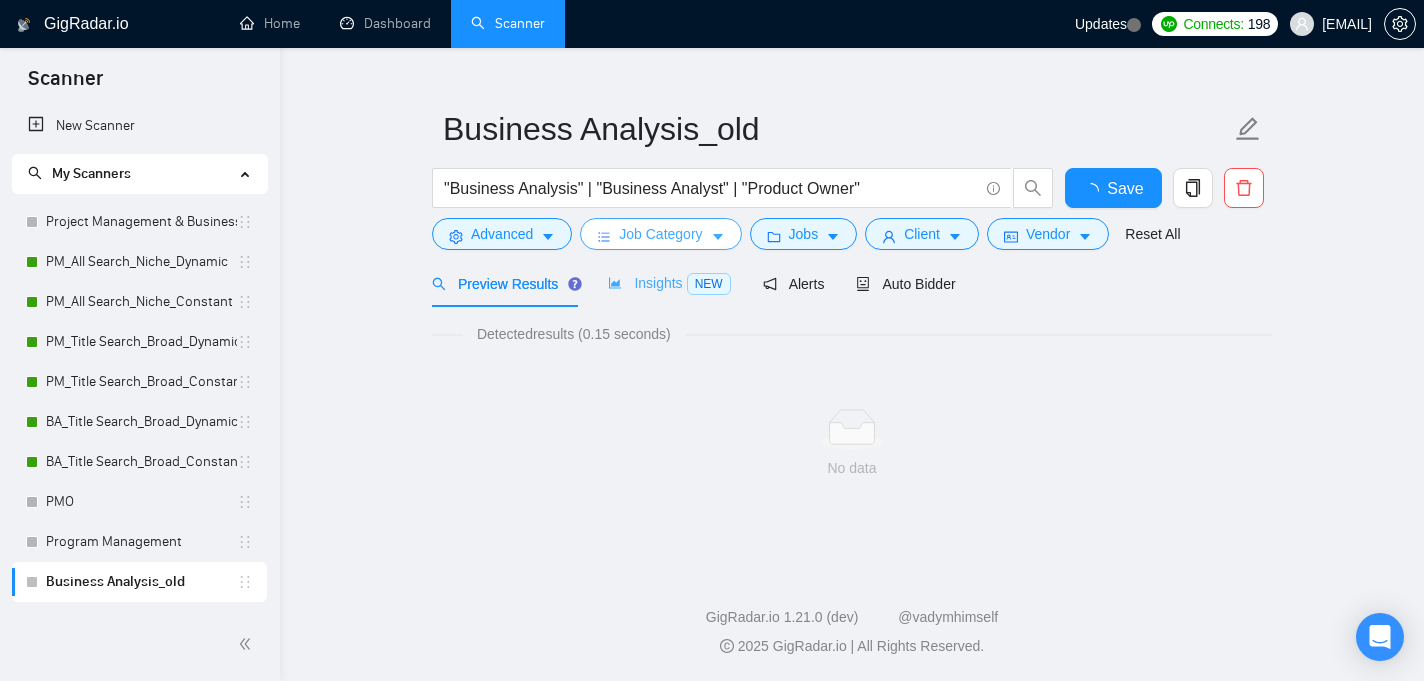 scroll, scrollTop: 33, scrollLeft: 0, axis: vertical 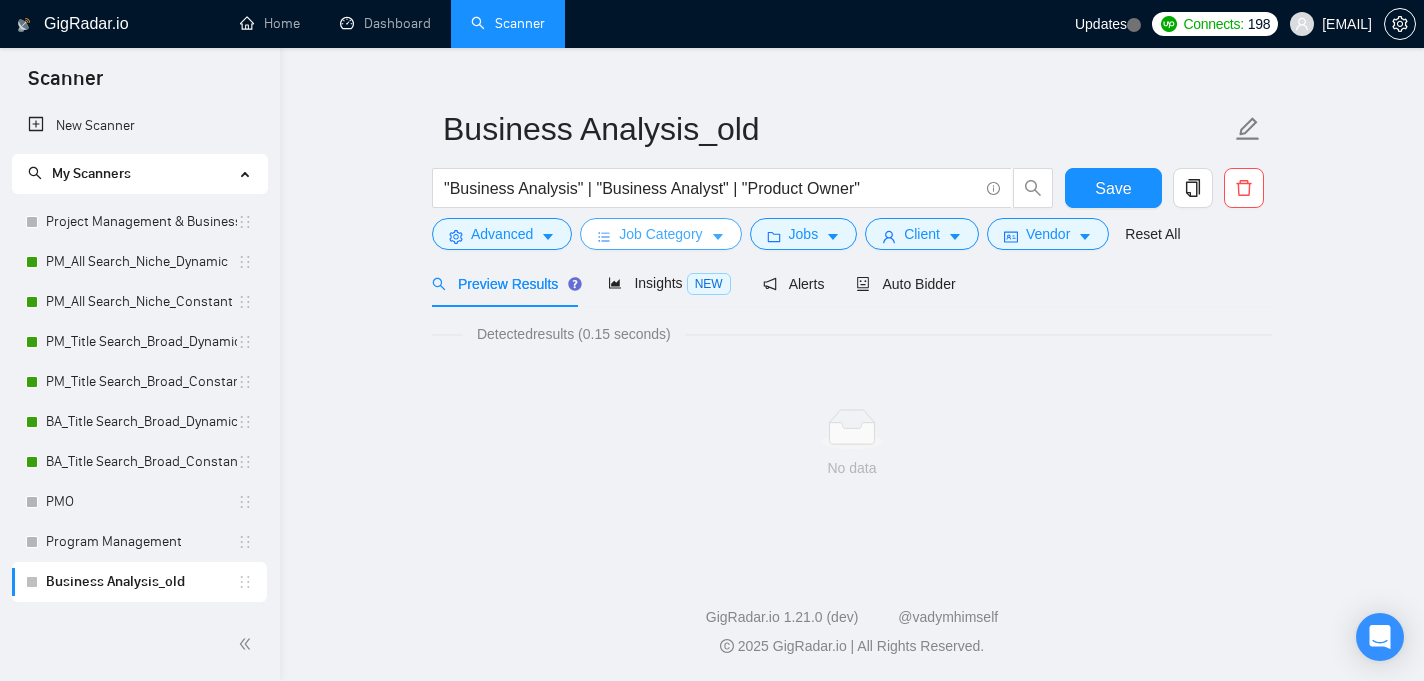 click on "Job Category" at bounding box center (660, 234) 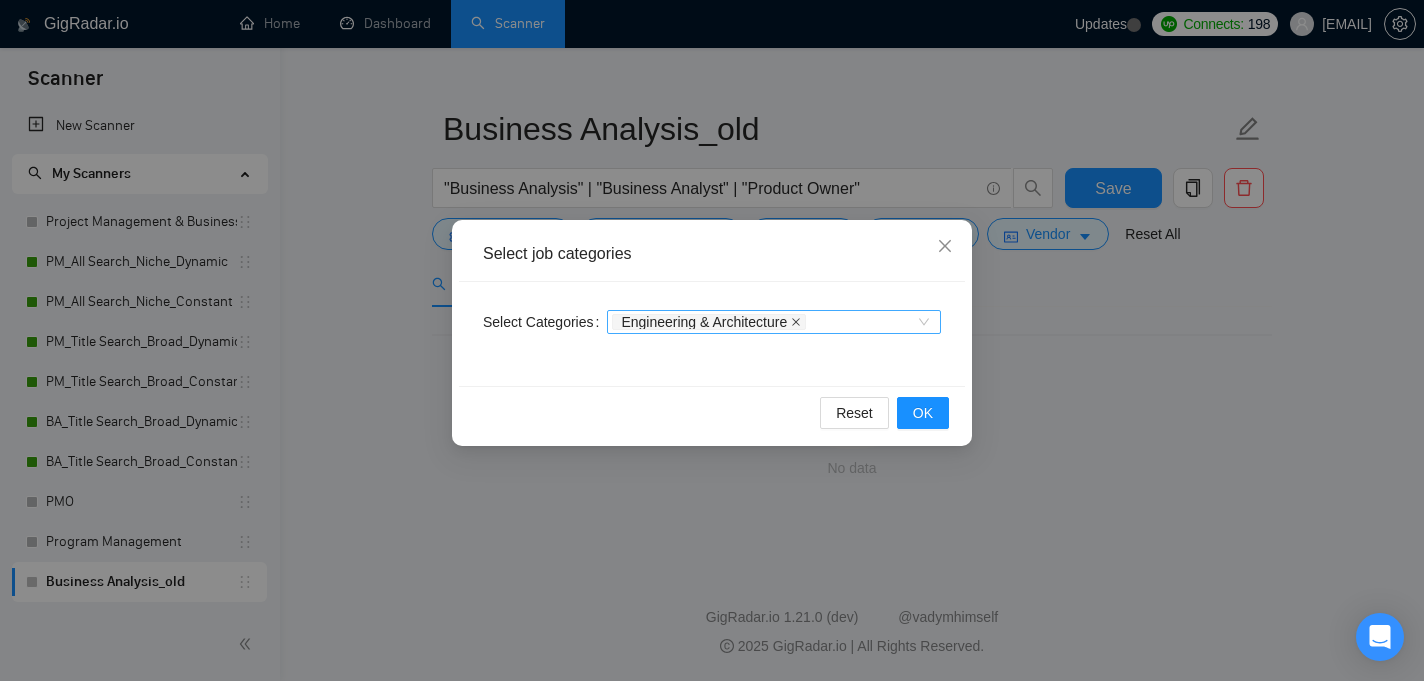 click 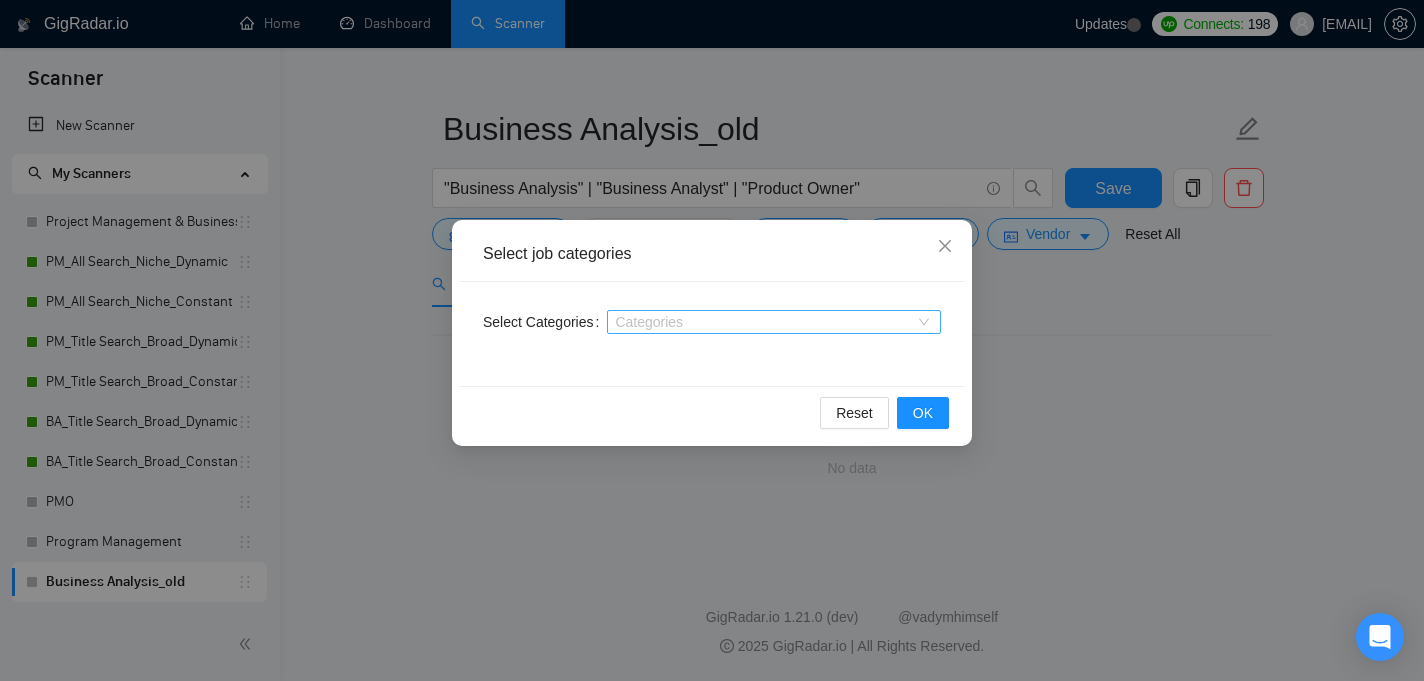 click at bounding box center (764, 322) 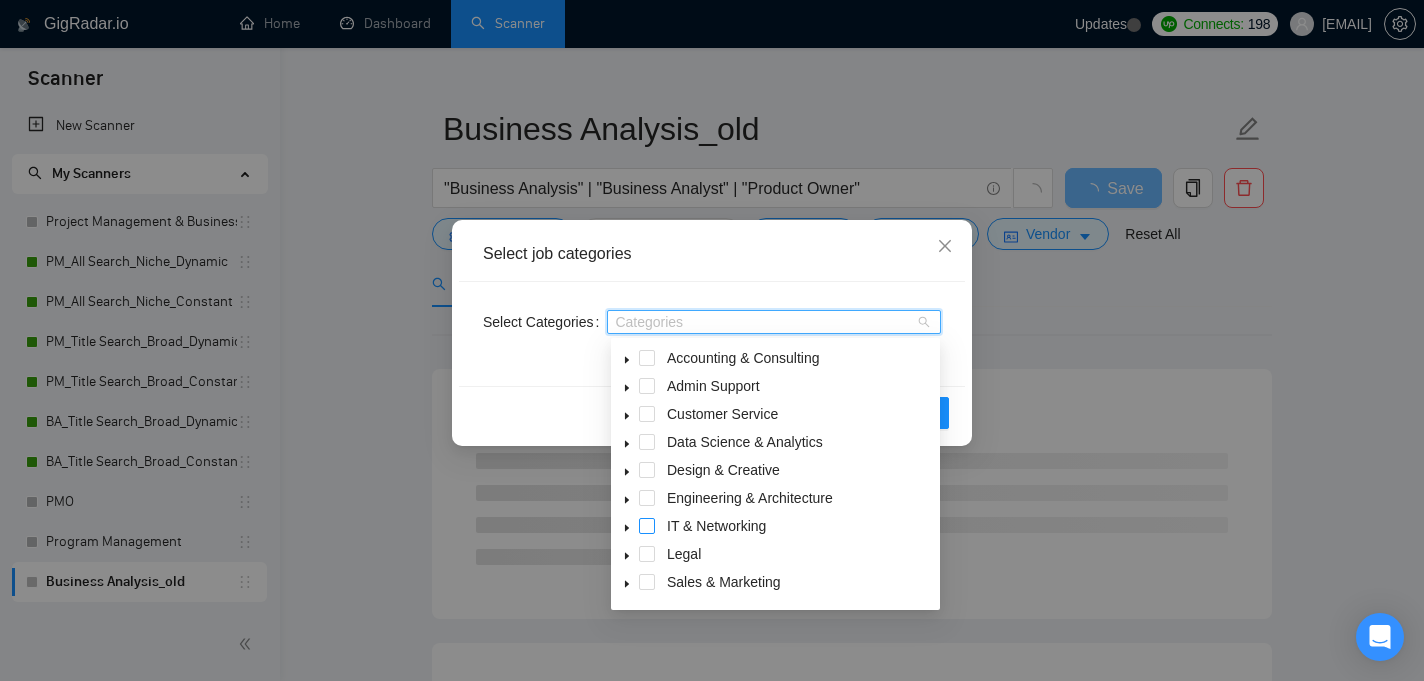 click at bounding box center (647, 526) 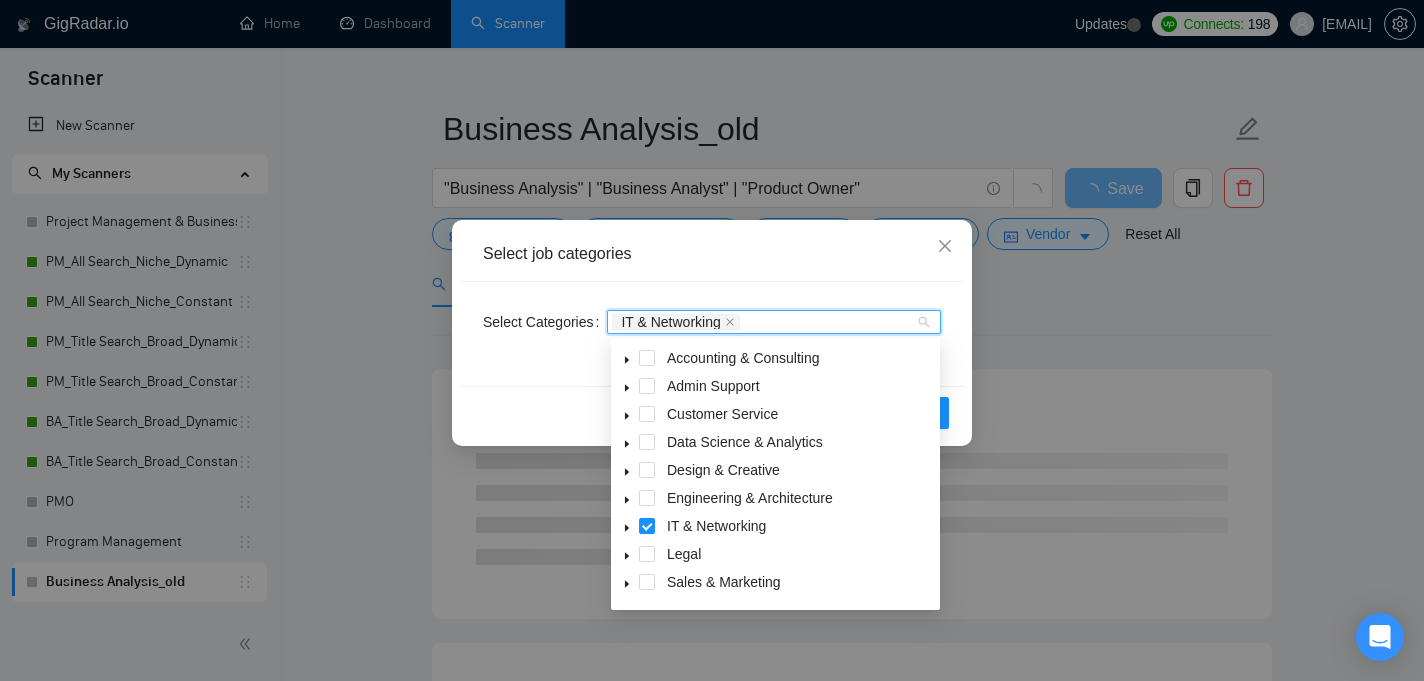 click on "Reset OK" at bounding box center [712, 412] 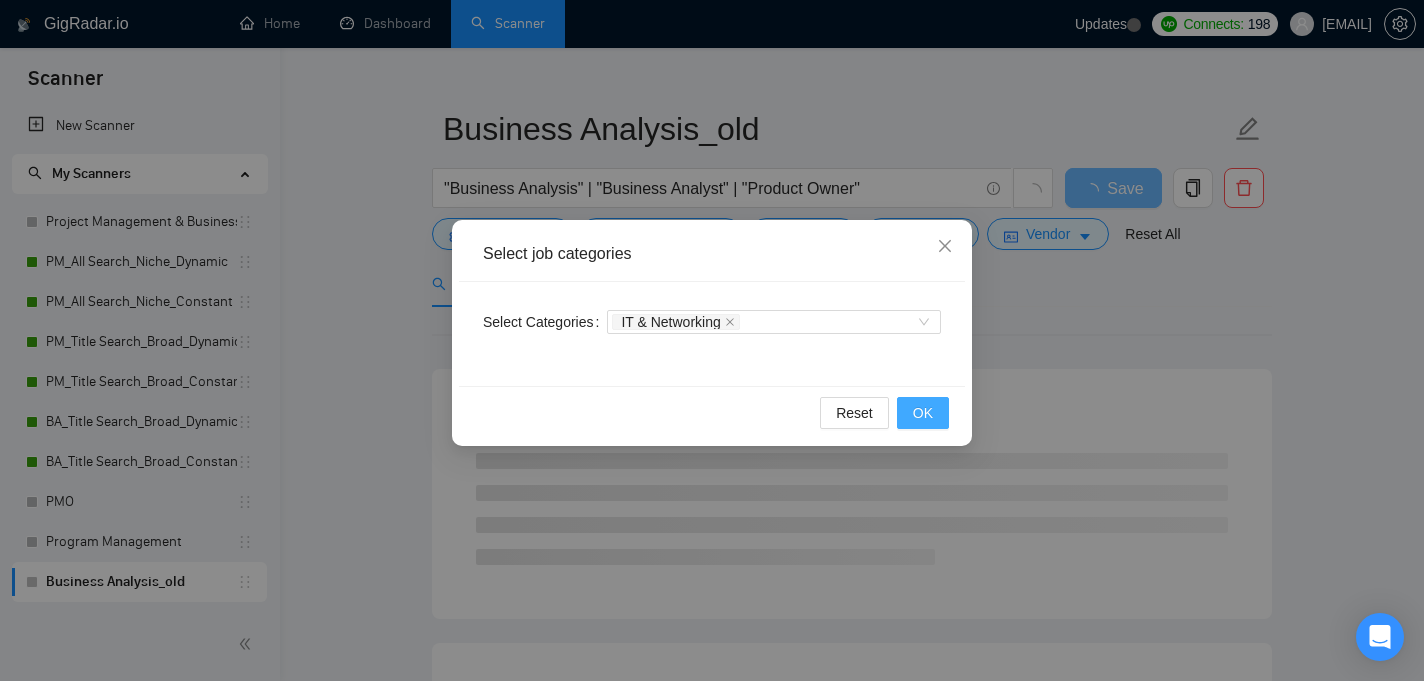 click on "OK" at bounding box center (923, 413) 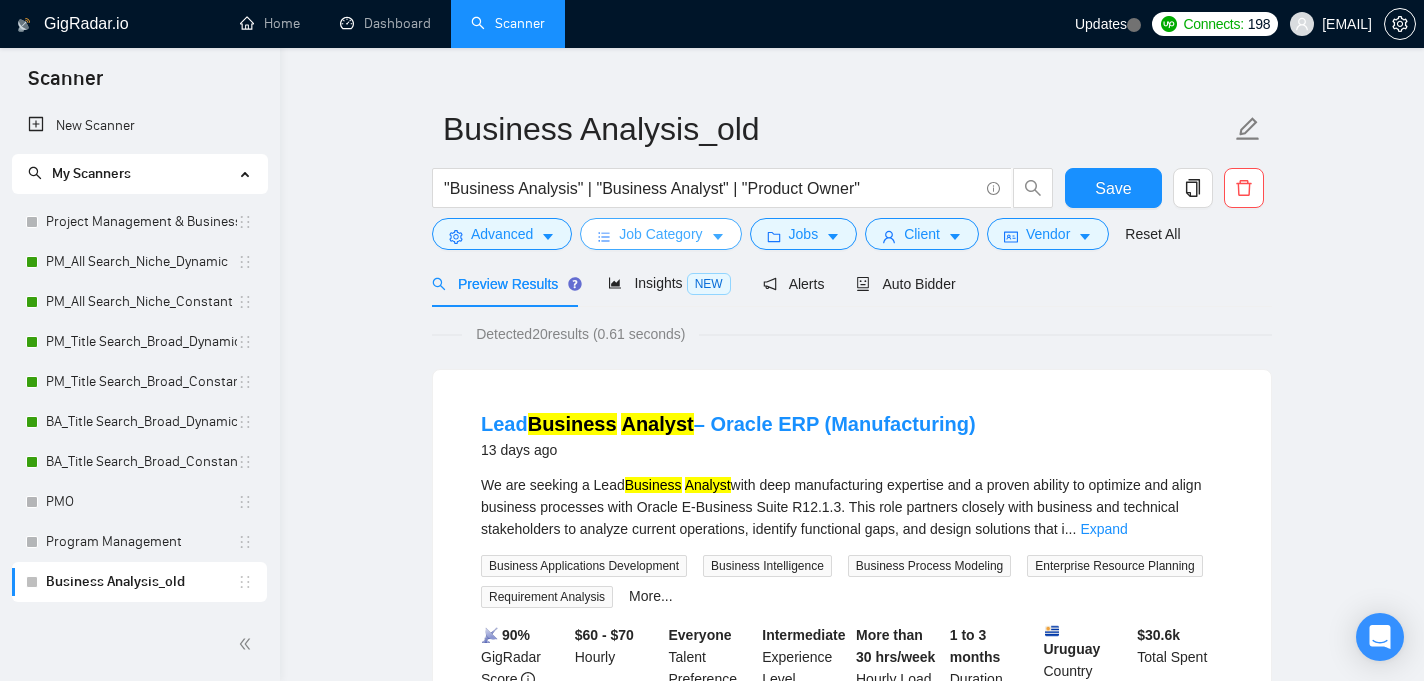 click 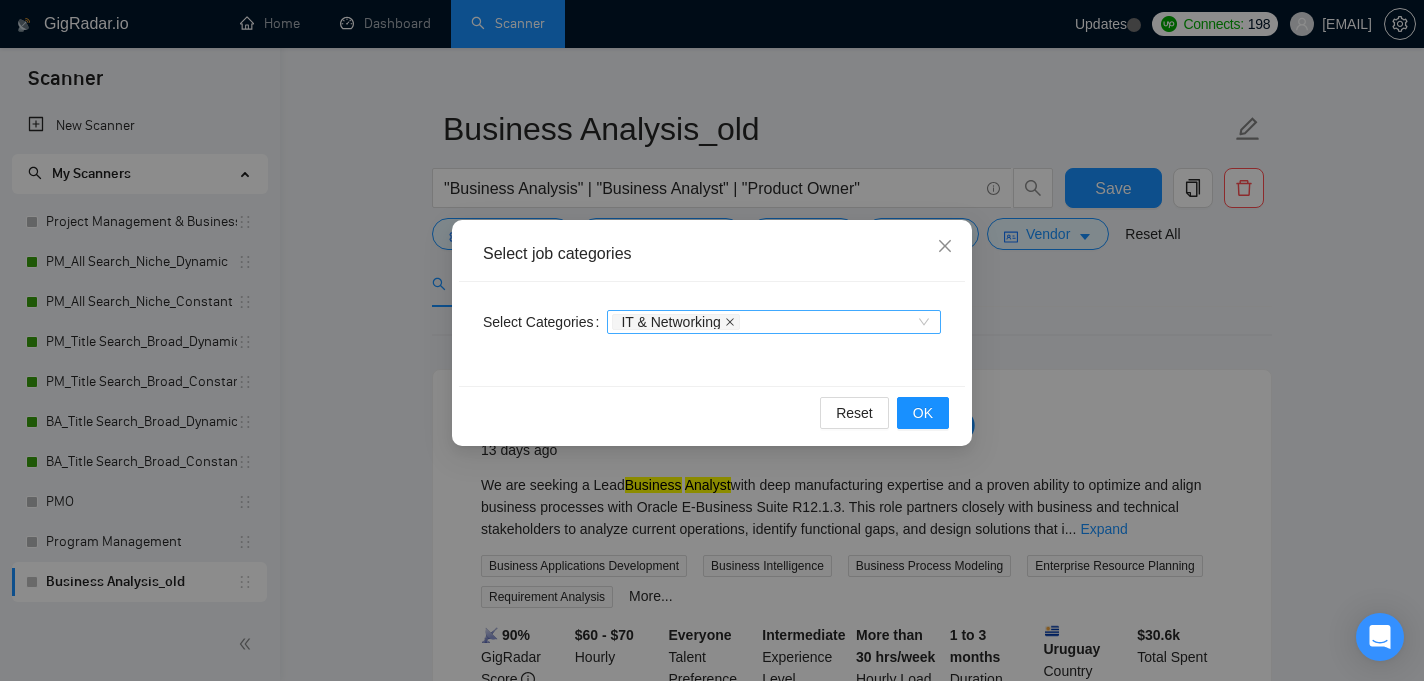 click 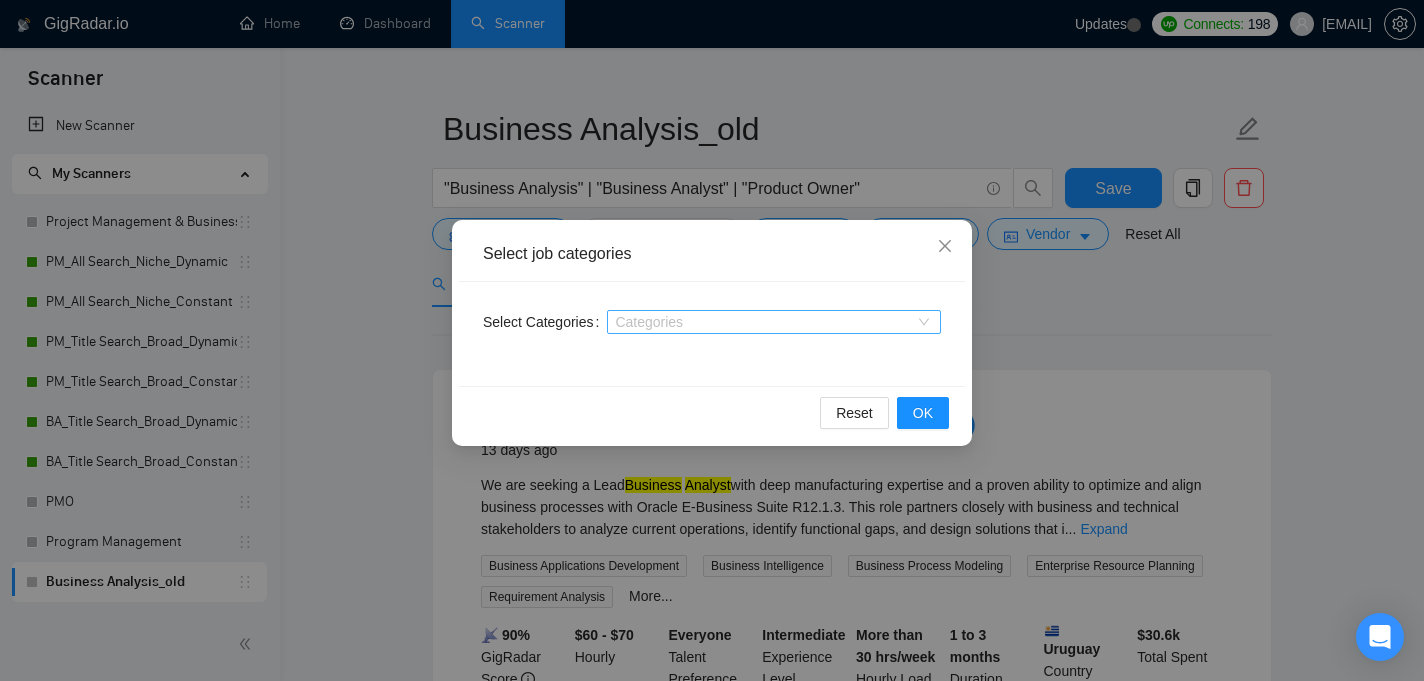click at bounding box center [764, 322] 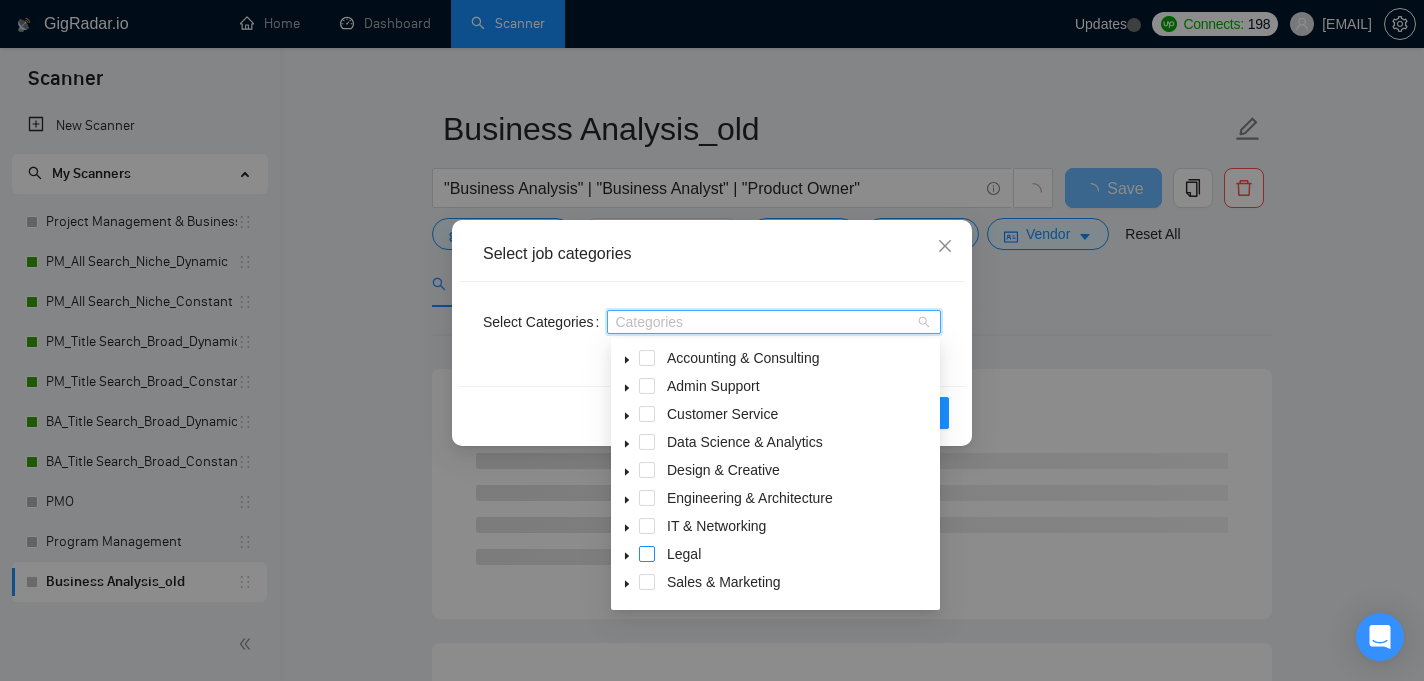 click at bounding box center (647, 554) 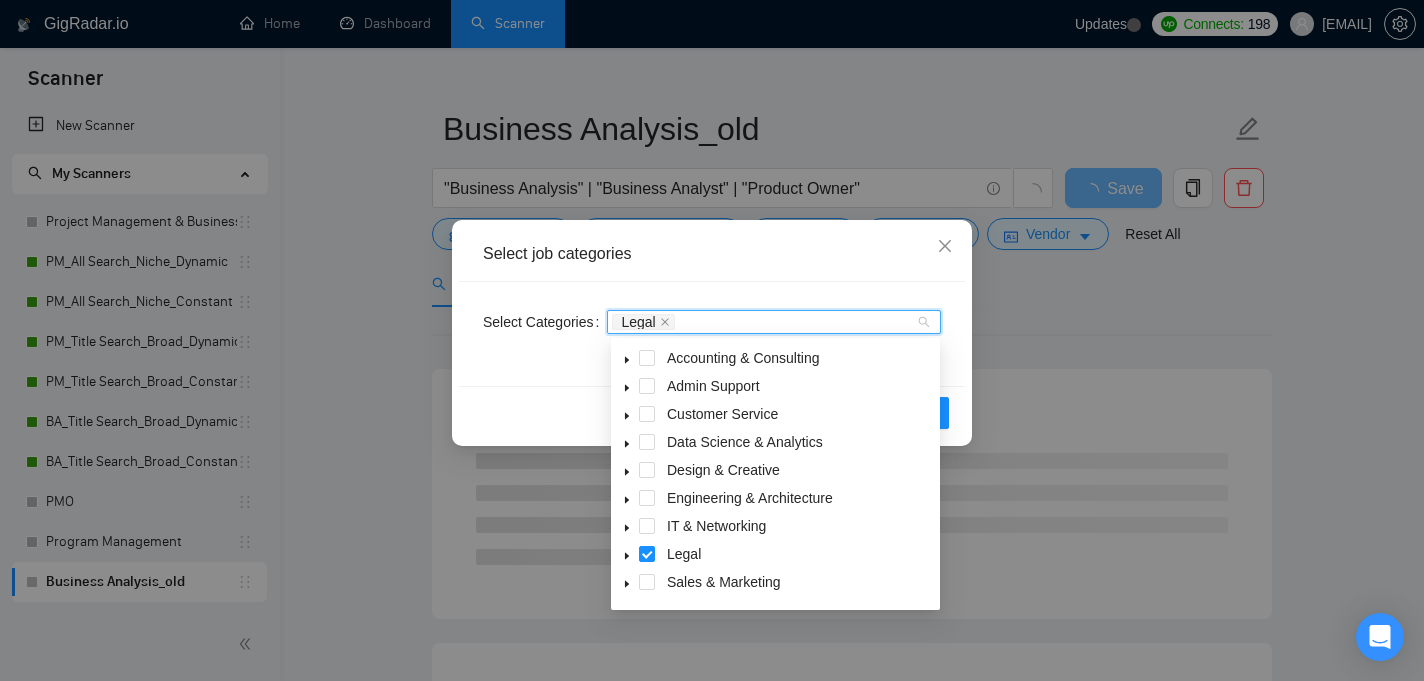 click on "Reset OK" at bounding box center (712, 412) 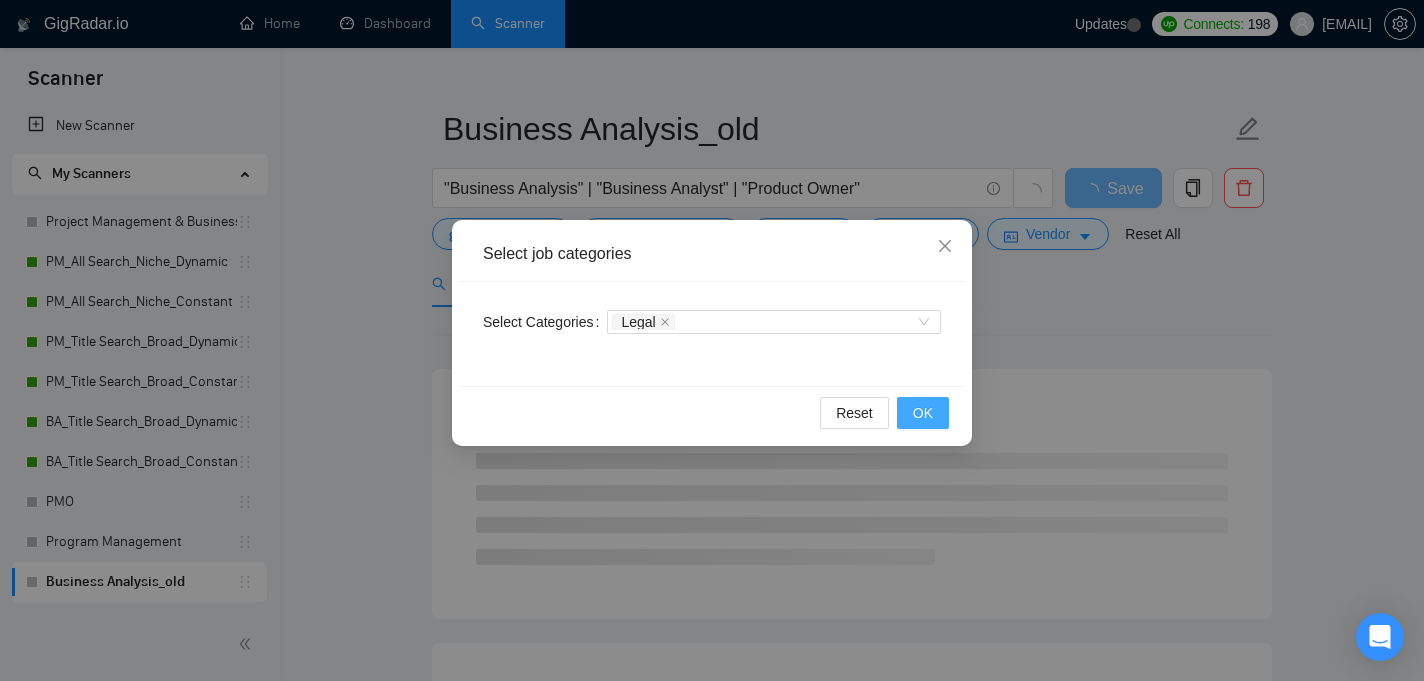 click on "OK" at bounding box center (923, 413) 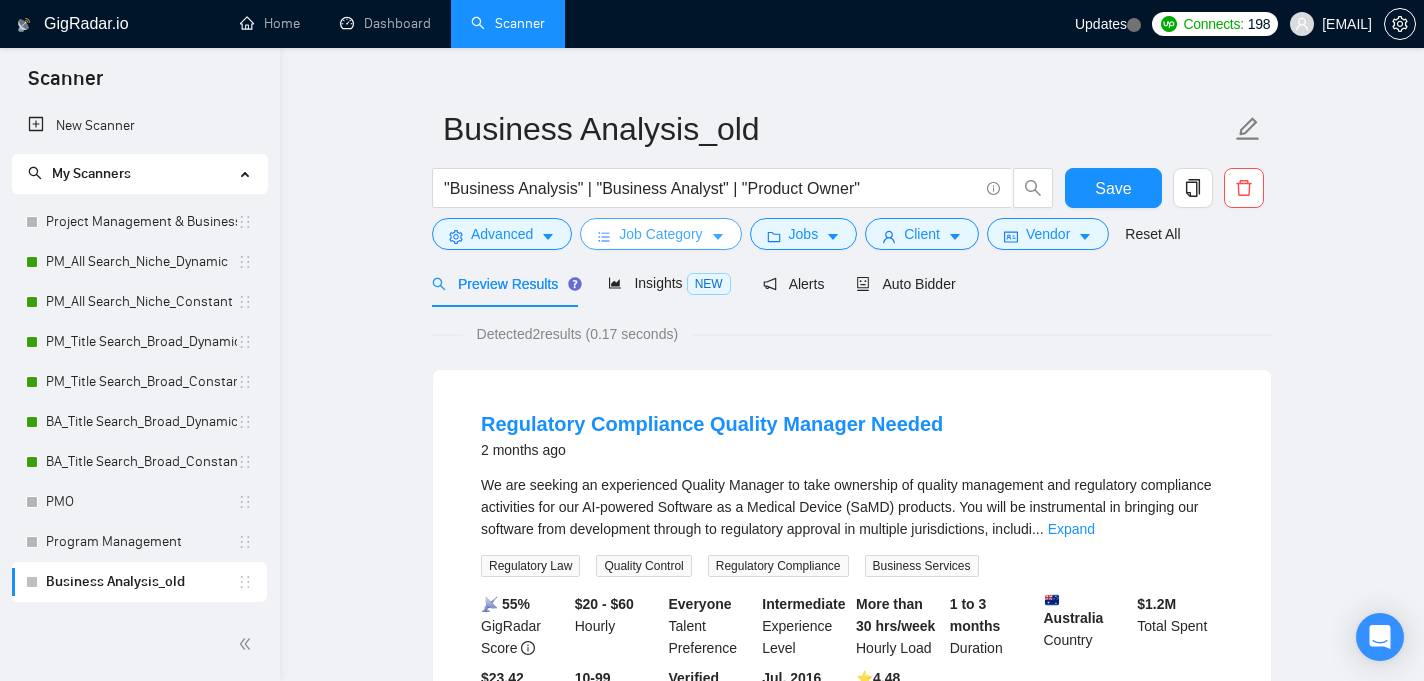 click on "Job Category" at bounding box center (660, 234) 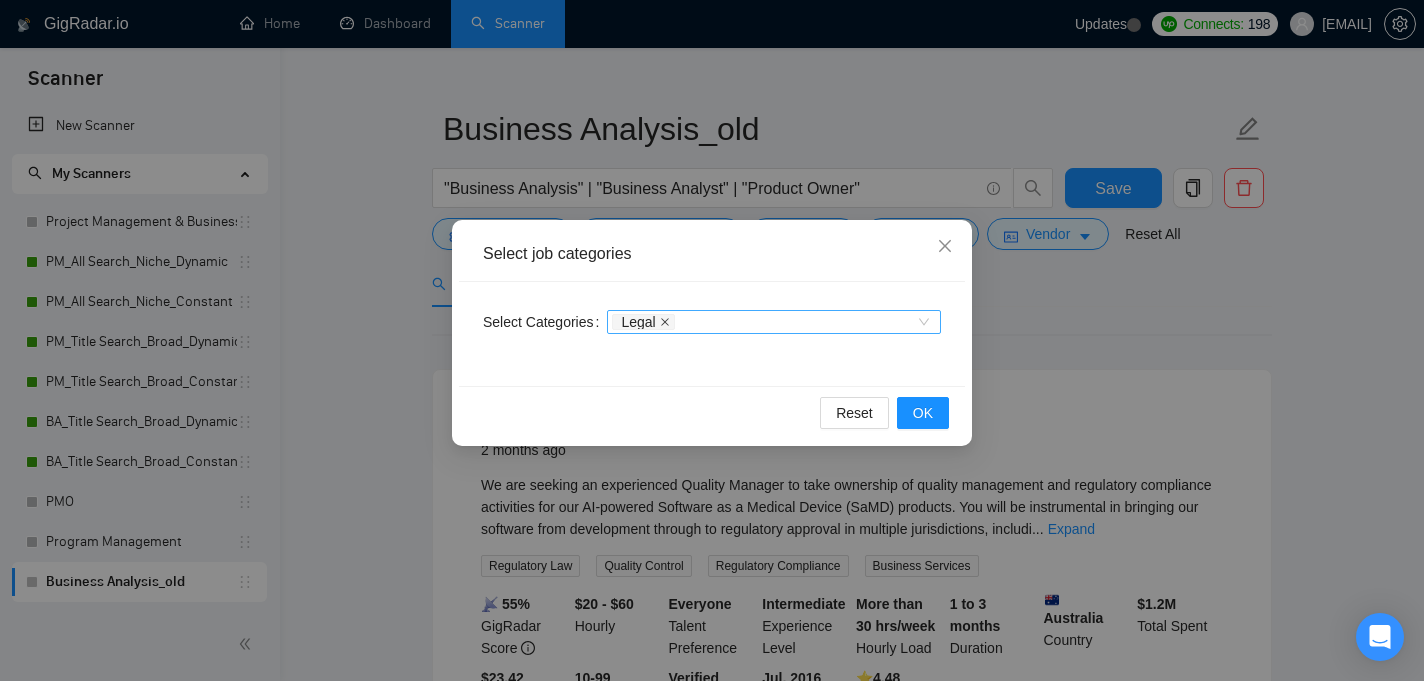 click 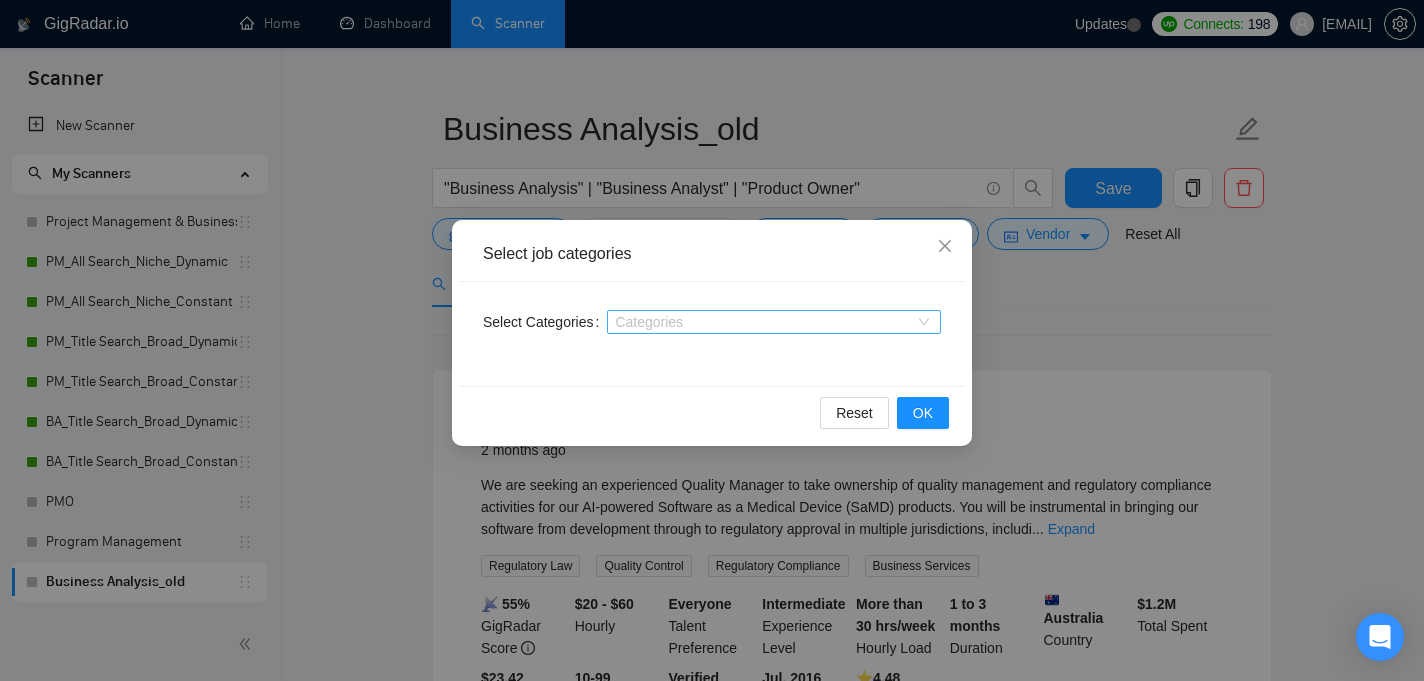 click at bounding box center [764, 322] 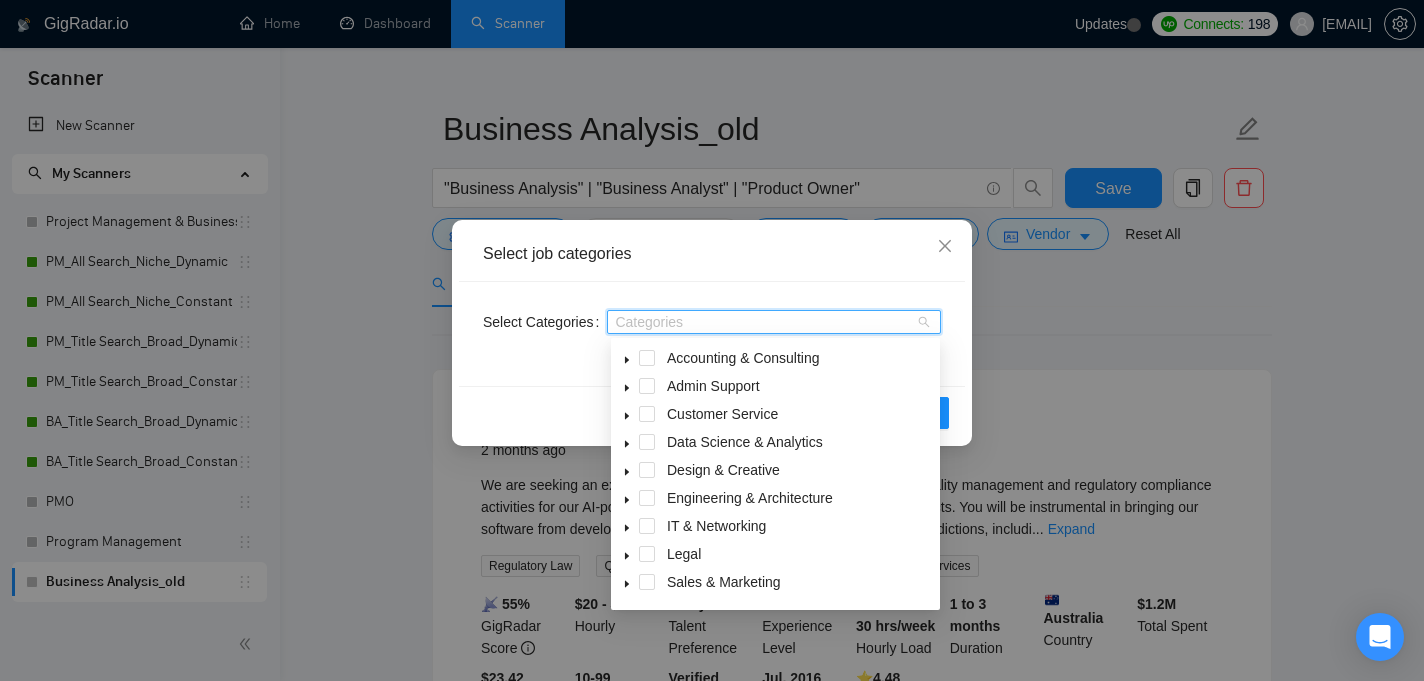 scroll, scrollTop: 80, scrollLeft: 0, axis: vertical 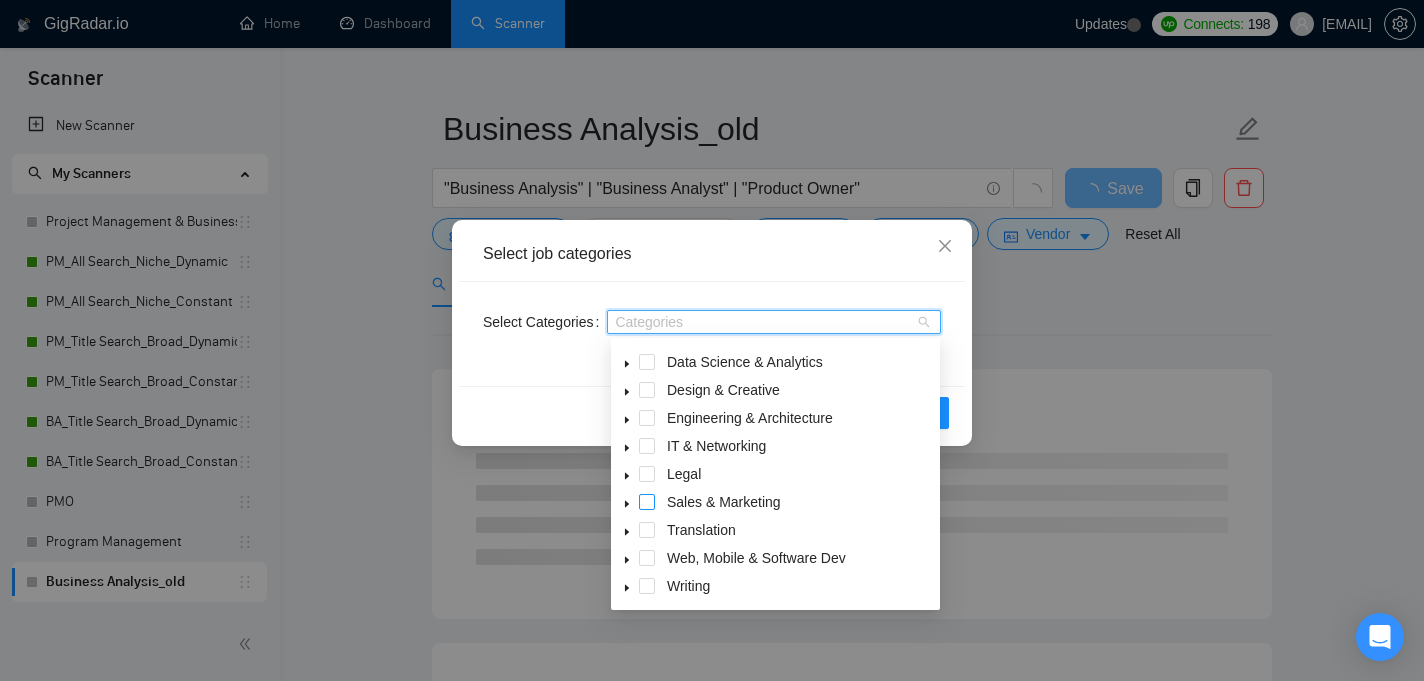 click at bounding box center [647, 502] 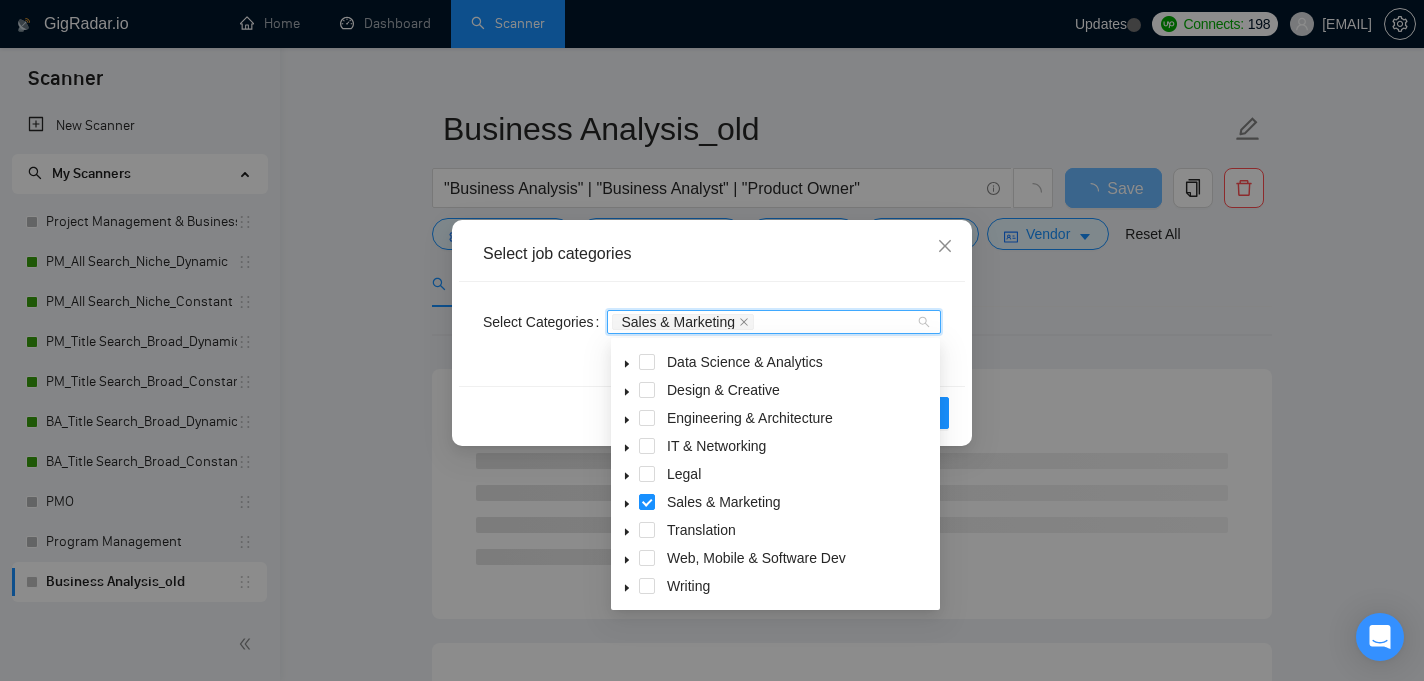 click on "Reset OK" at bounding box center (712, 412) 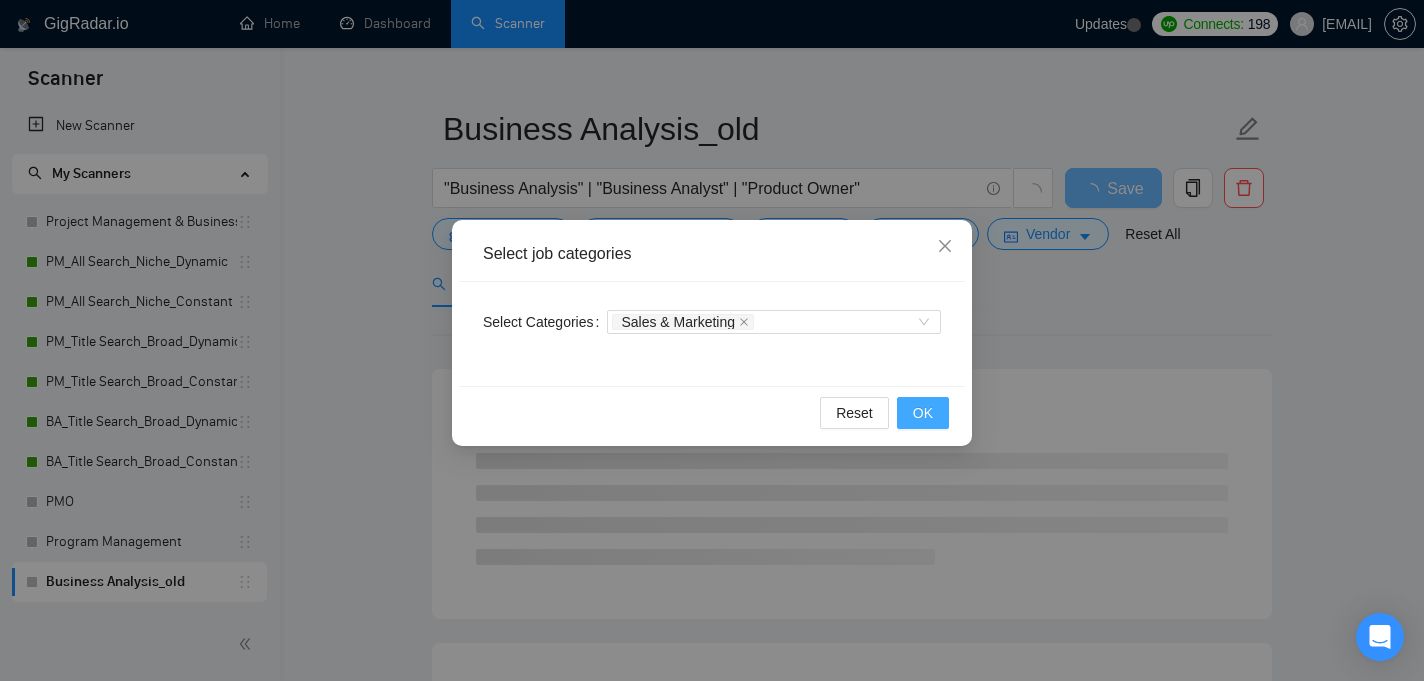 click on "OK" at bounding box center (923, 413) 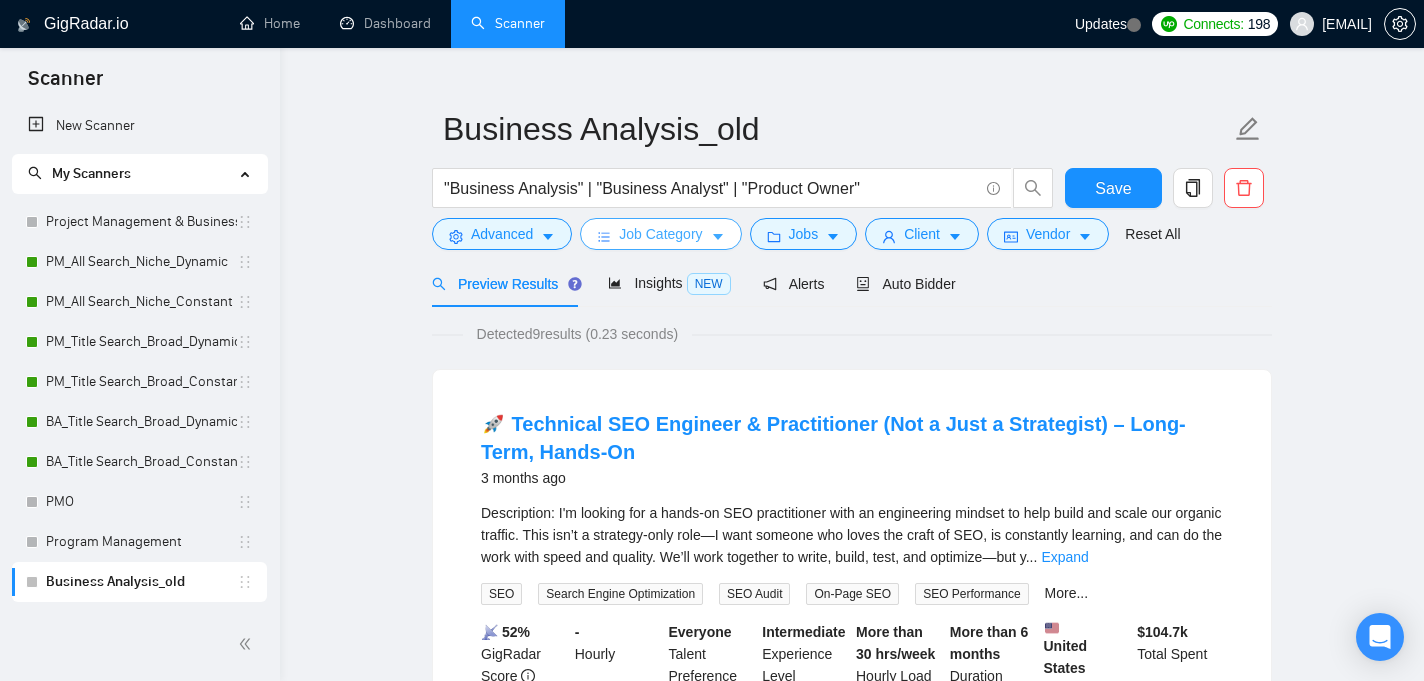 click on "Job Category" at bounding box center (660, 234) 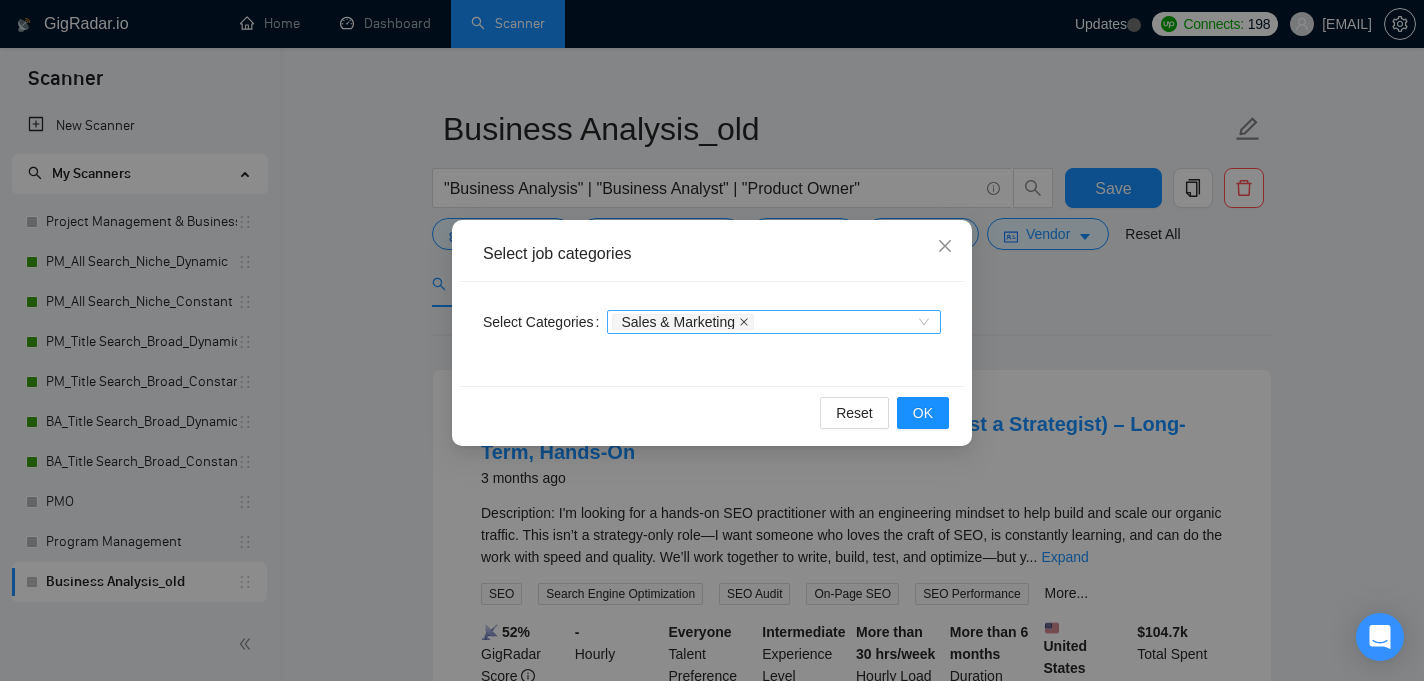click 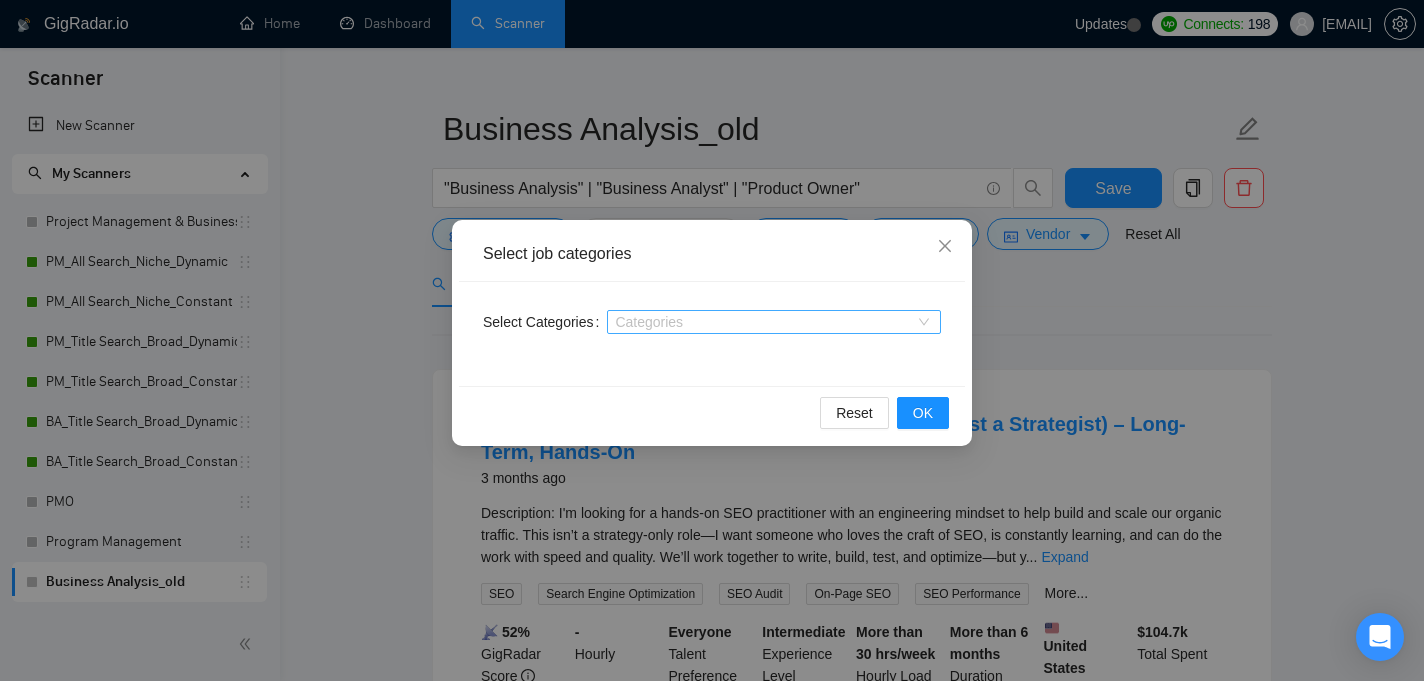 click at bounding box center (764, 322) 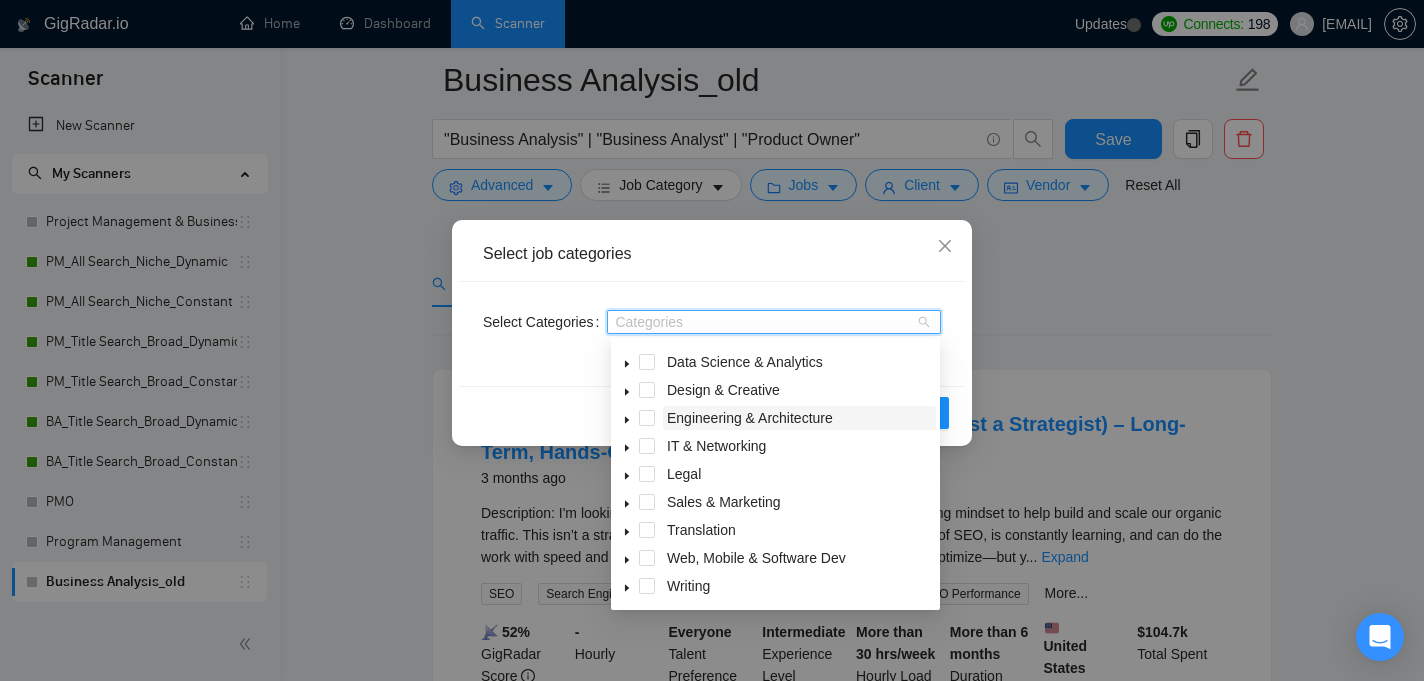 scroll, scrollTop: 291, scrollLeft: 0, axis: vertical 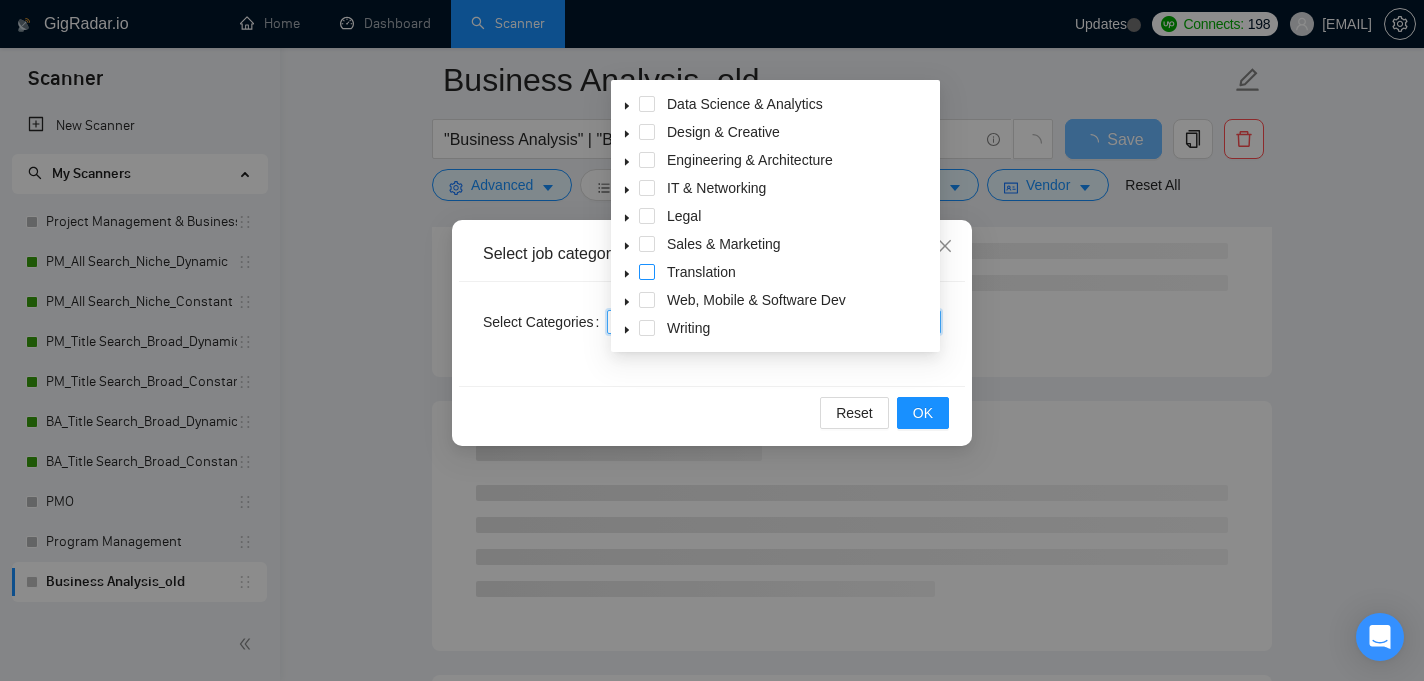 click at bounding box center (647, 272) 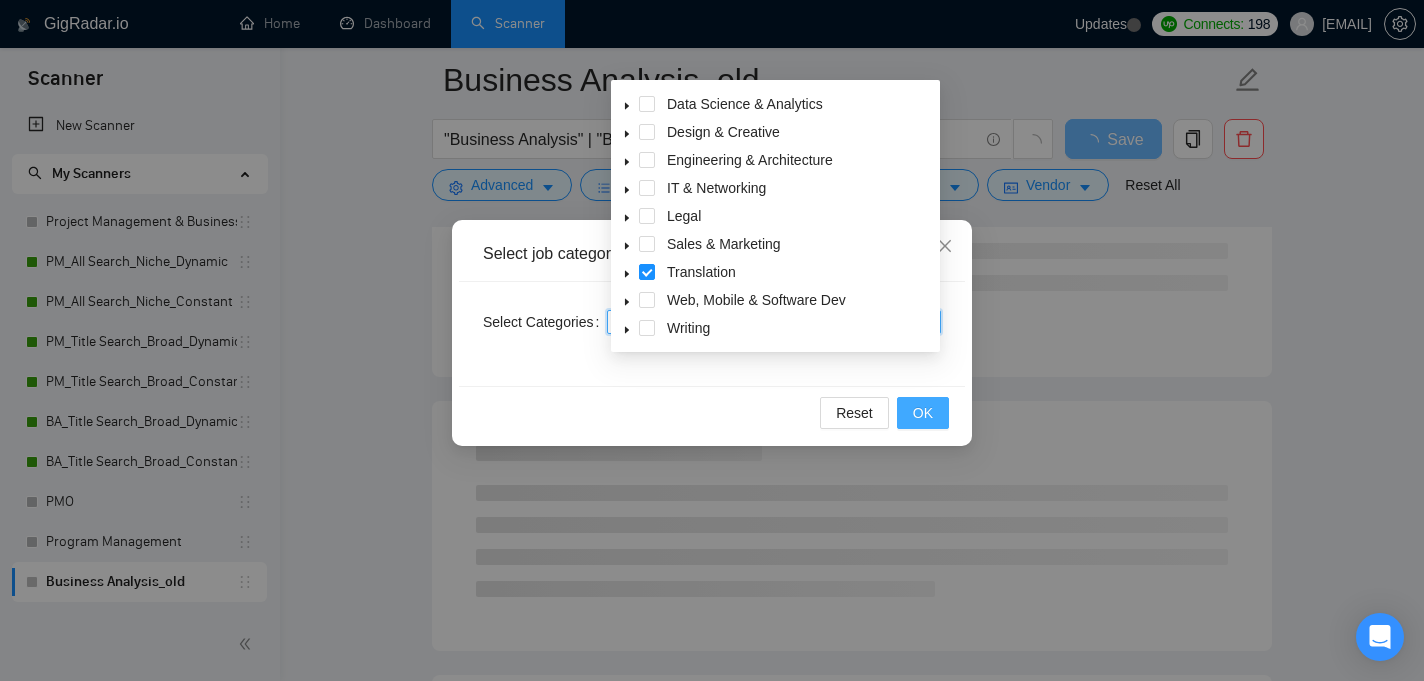 click on "OK" at bounding box center [923, 413] 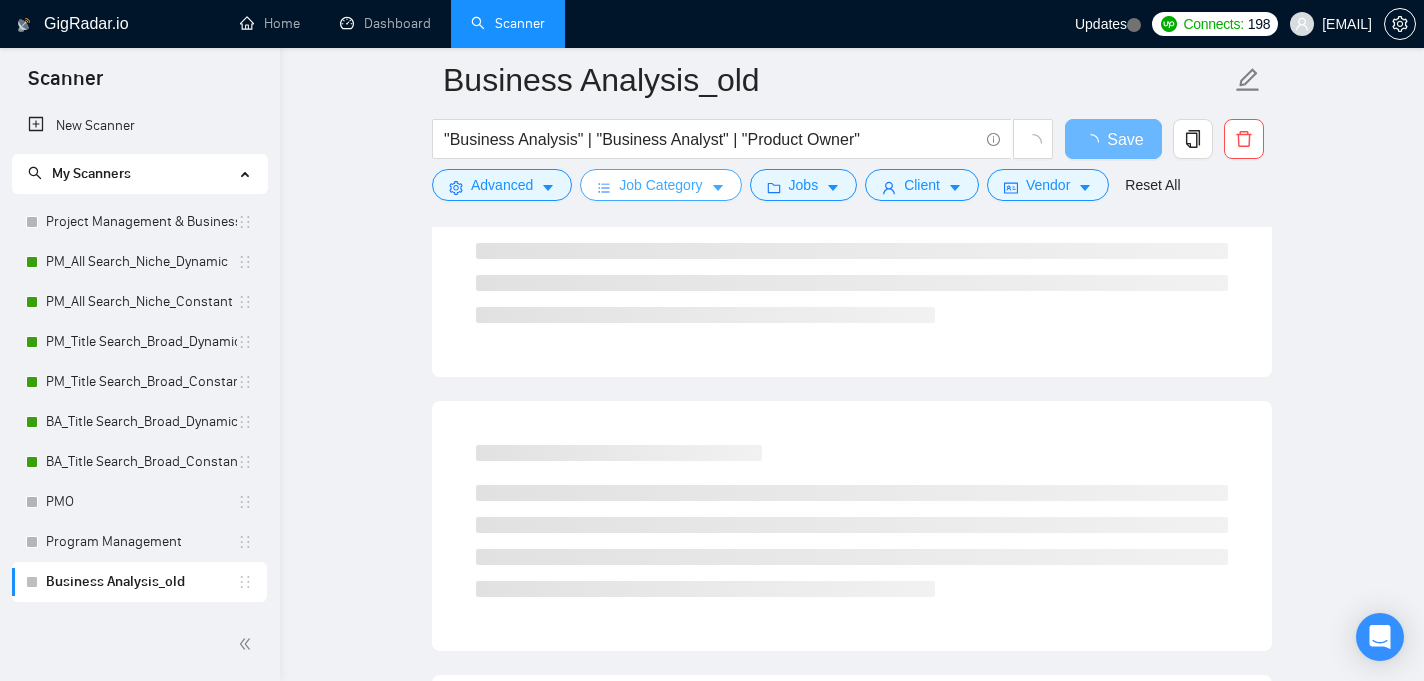scroll, scrollTop: 47, scrollLeft: 0, axis: vertical 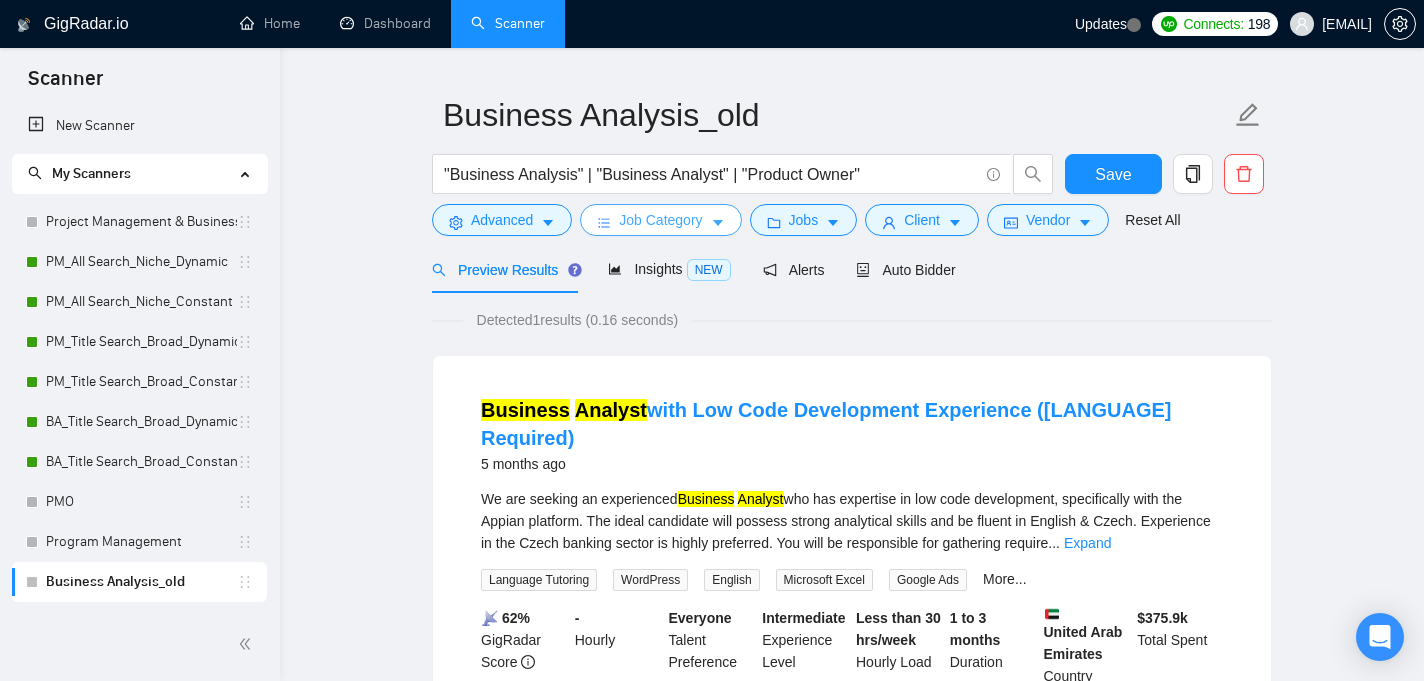 click on "Job Category" at bounding box center (660, 220) 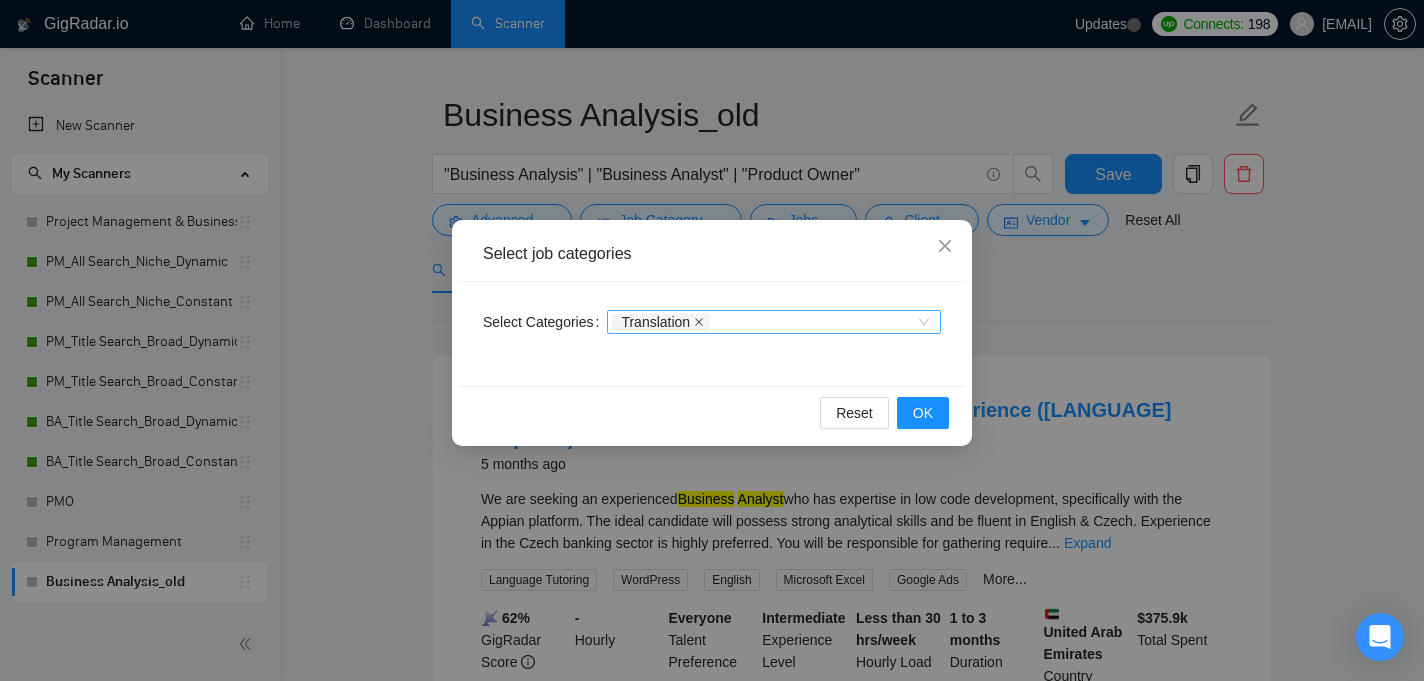 click 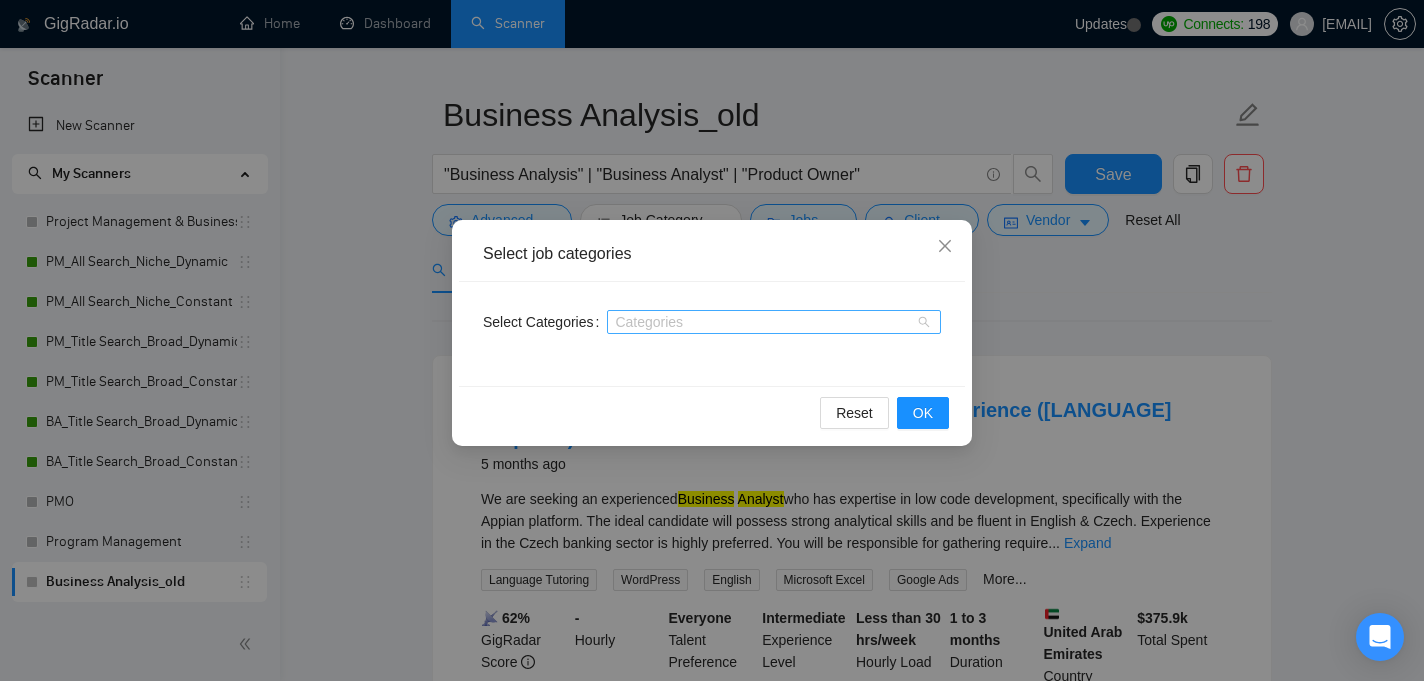 click at bounding box center [764, 322] 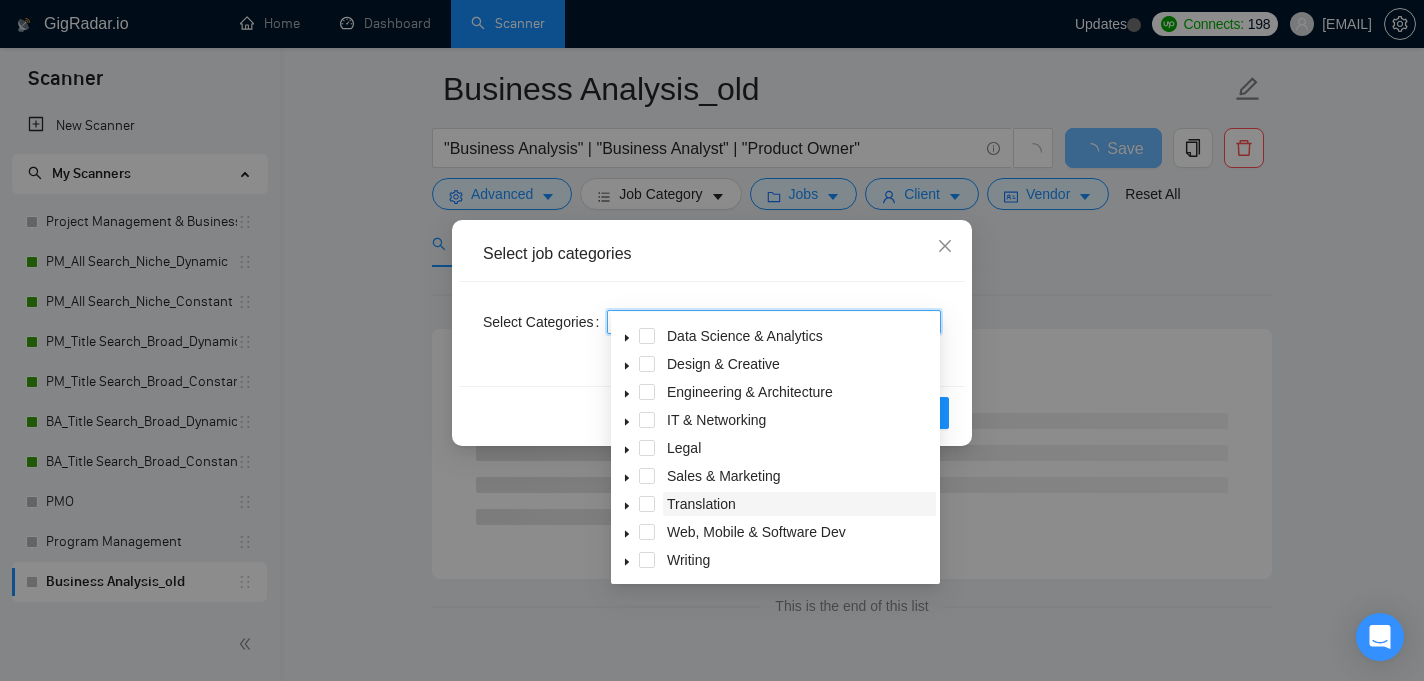 scroll, scrollTop: 99, scrollLeft: 0, axis: vertical 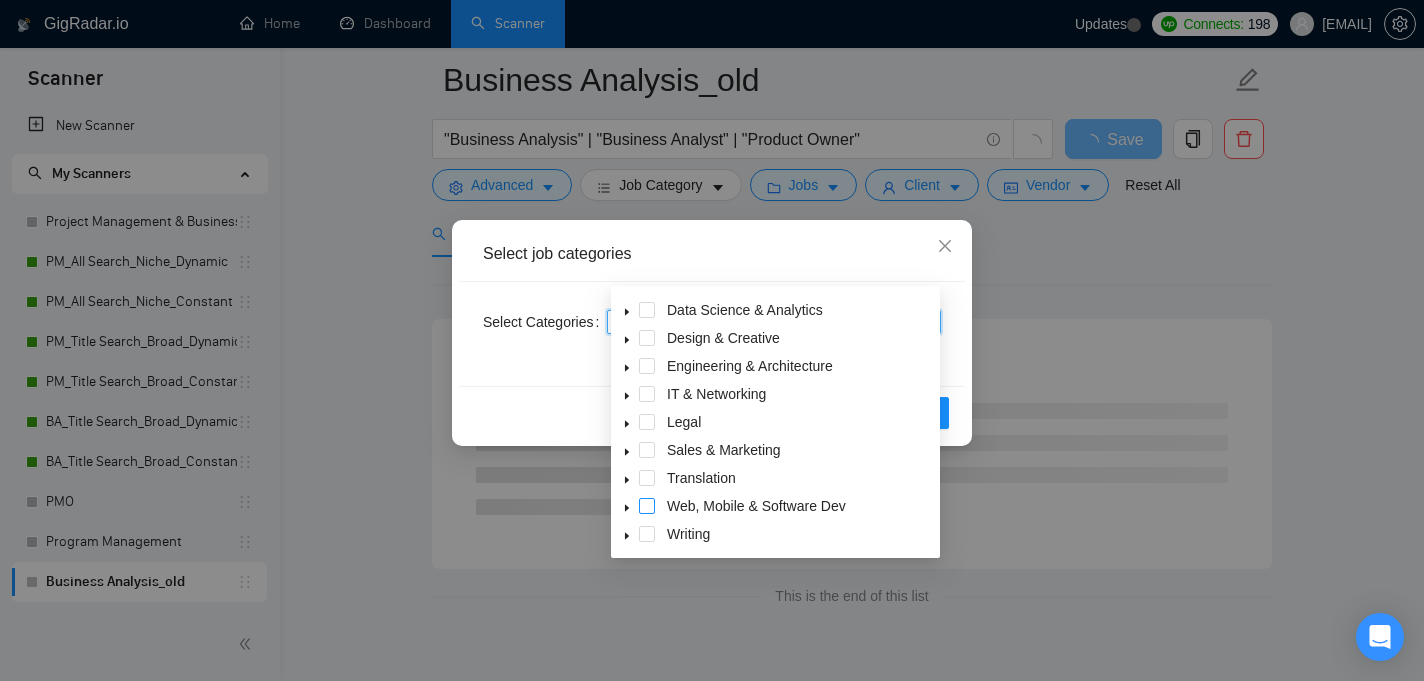 click at bounding box center (647, 506) 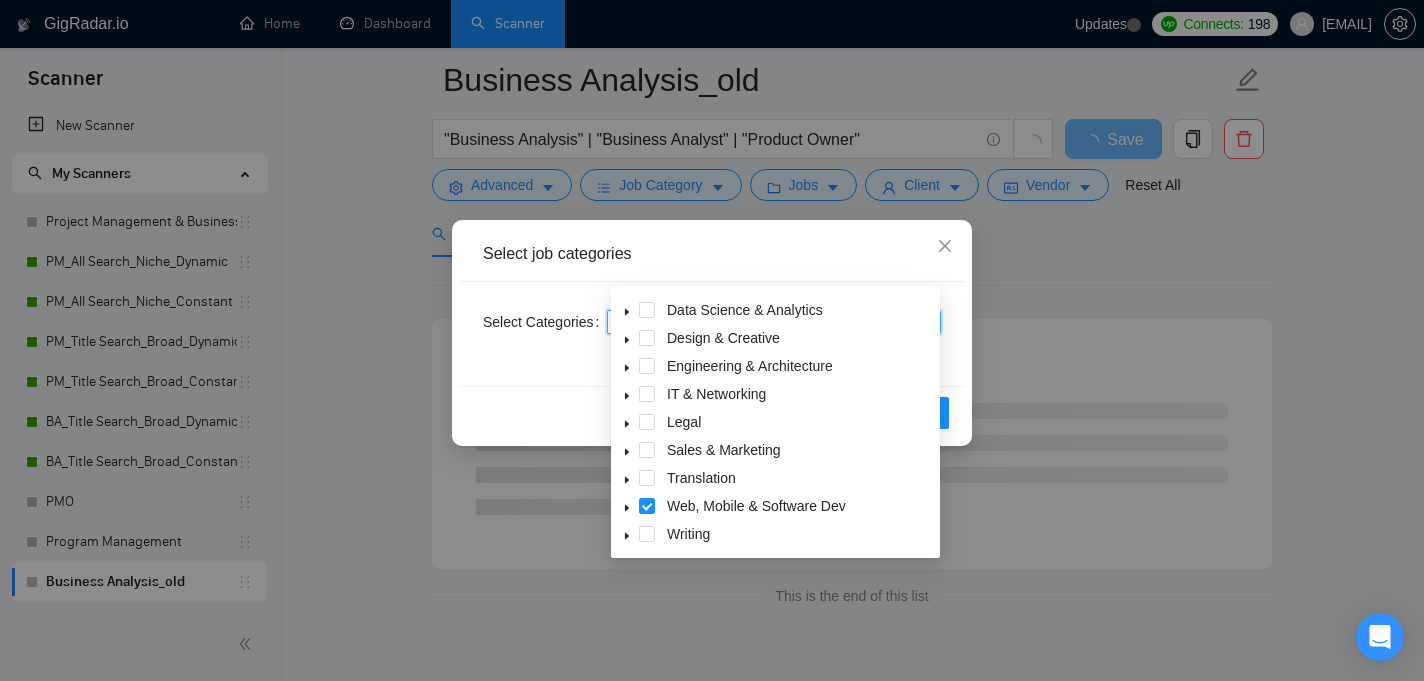 click on "Reset OK" at bounding box center [712, 412] 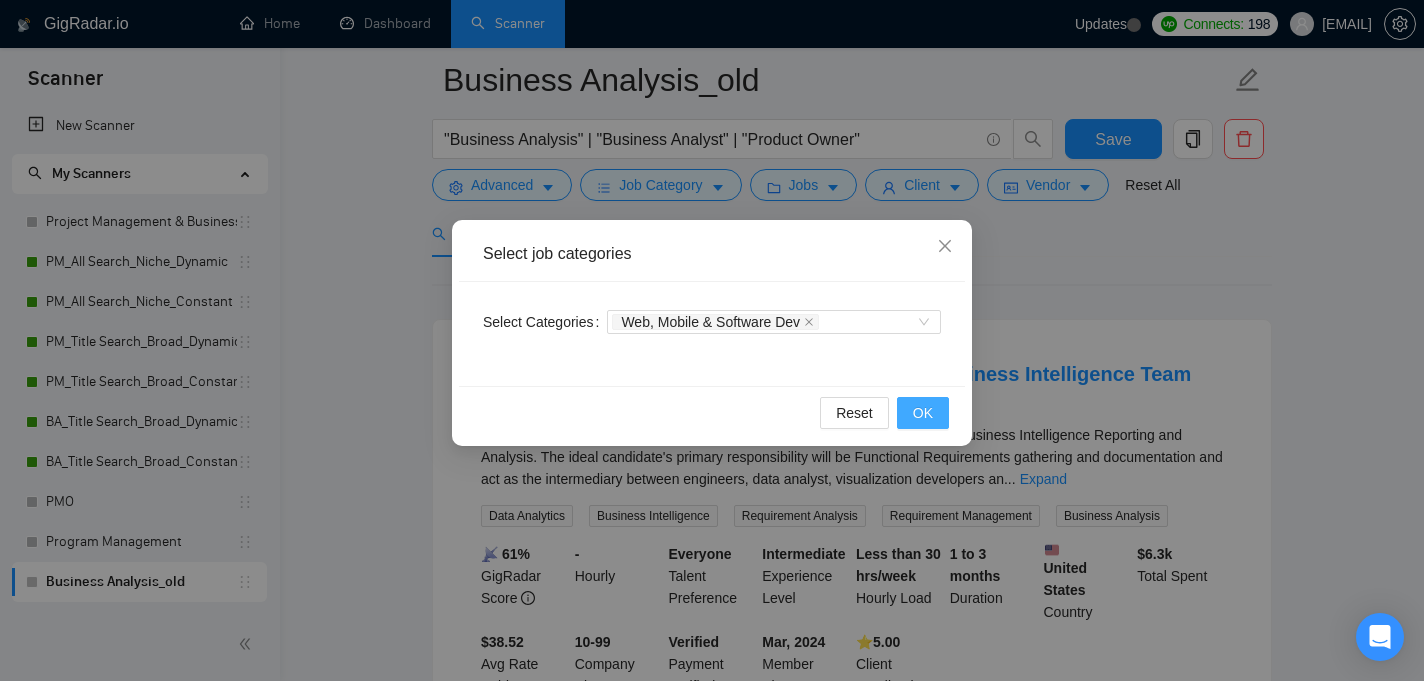 click on "OK" at bounding box center (923, 413) 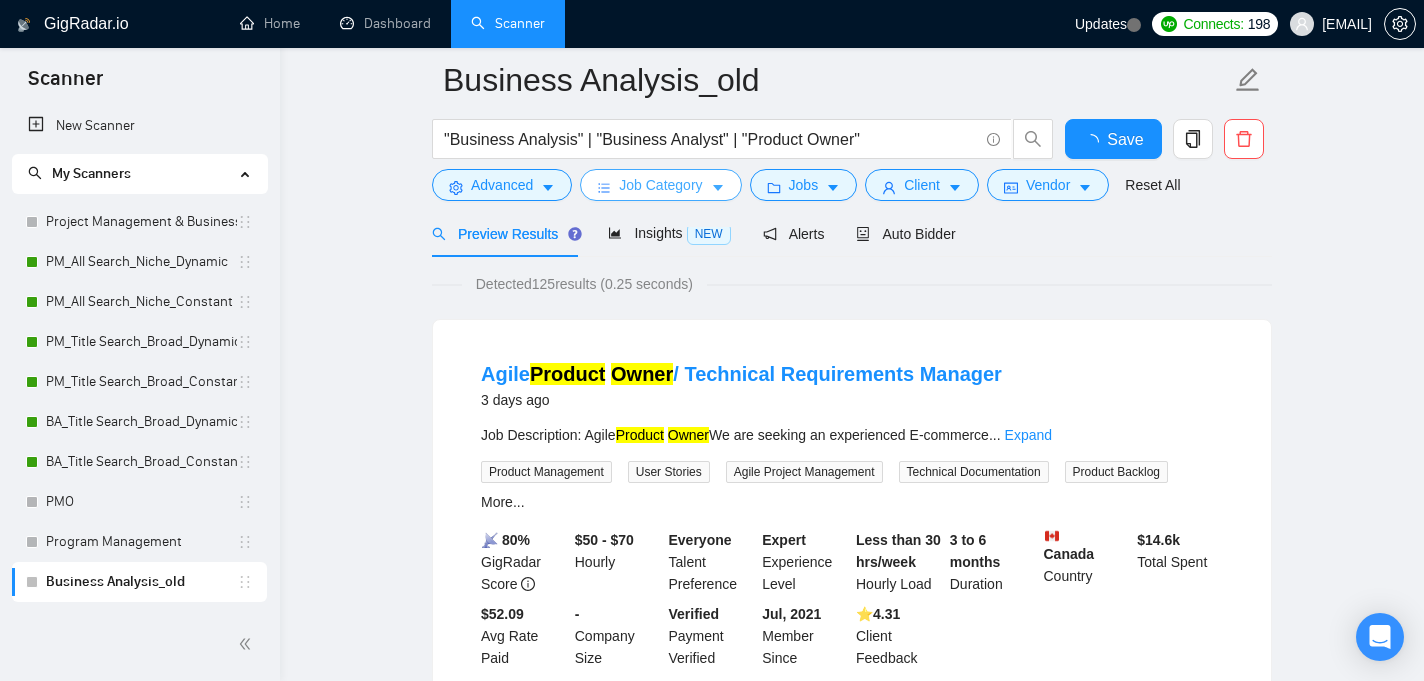 click 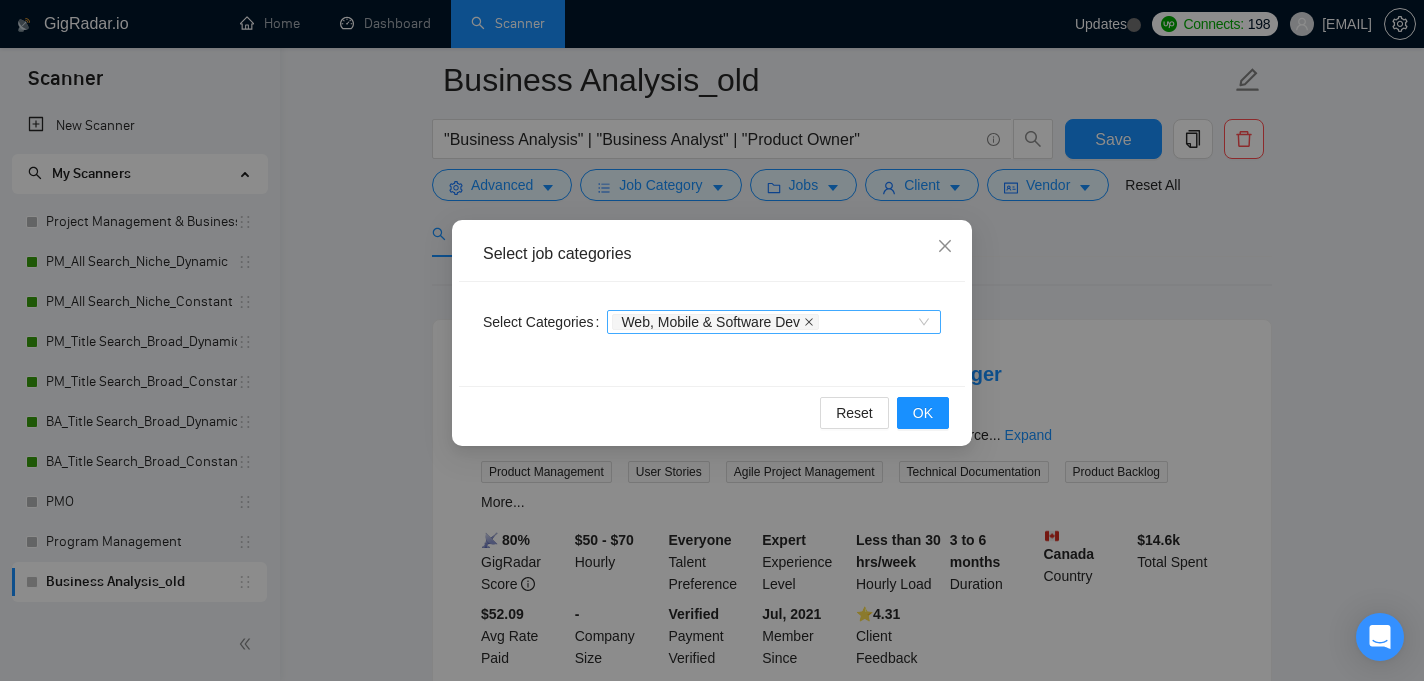 click 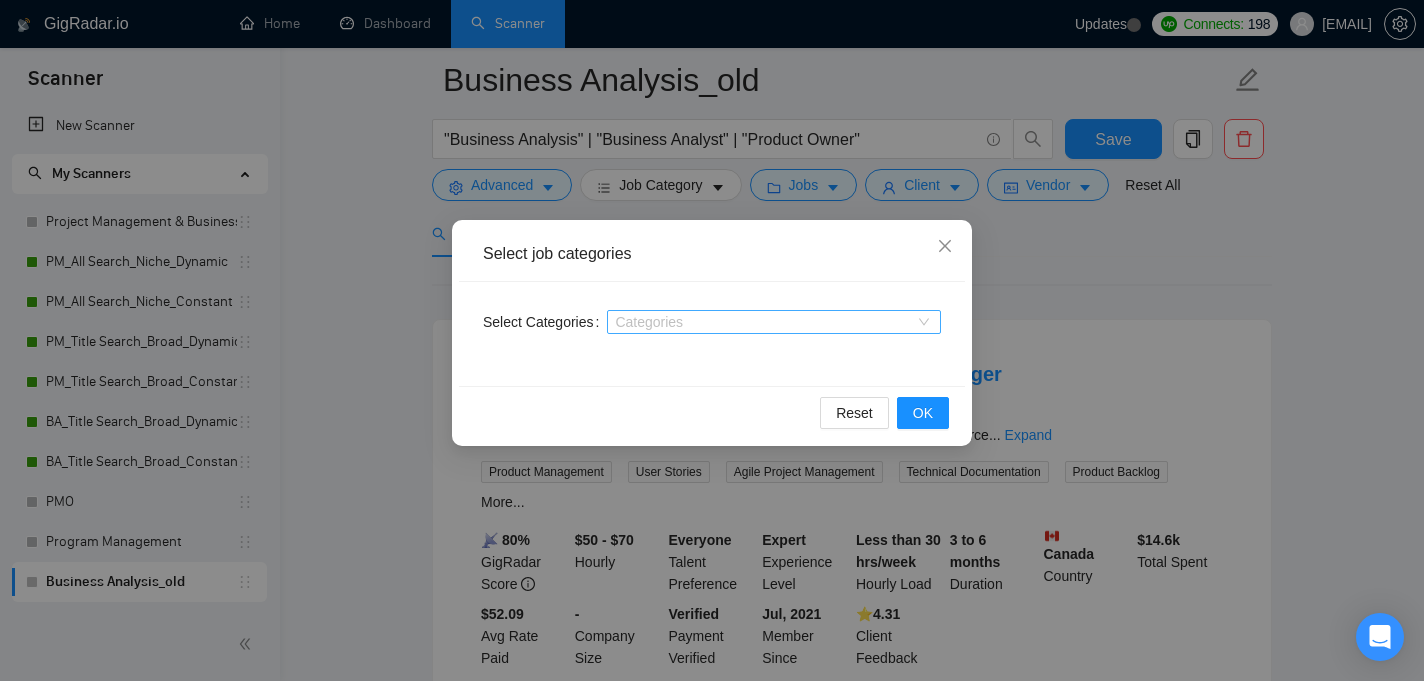 click on "Categories" at bounding box center (774, 322) 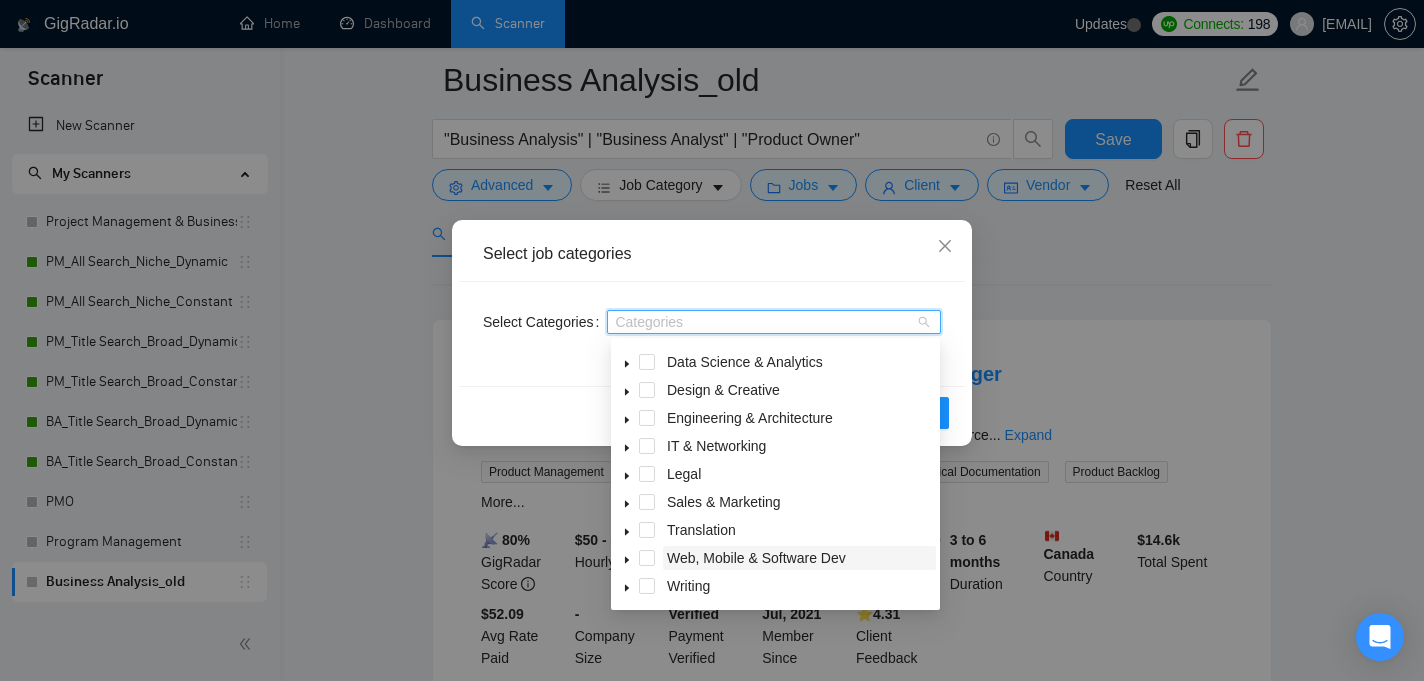scroll, scrollTop: 173, scrollLeft: 0, axis: vertical 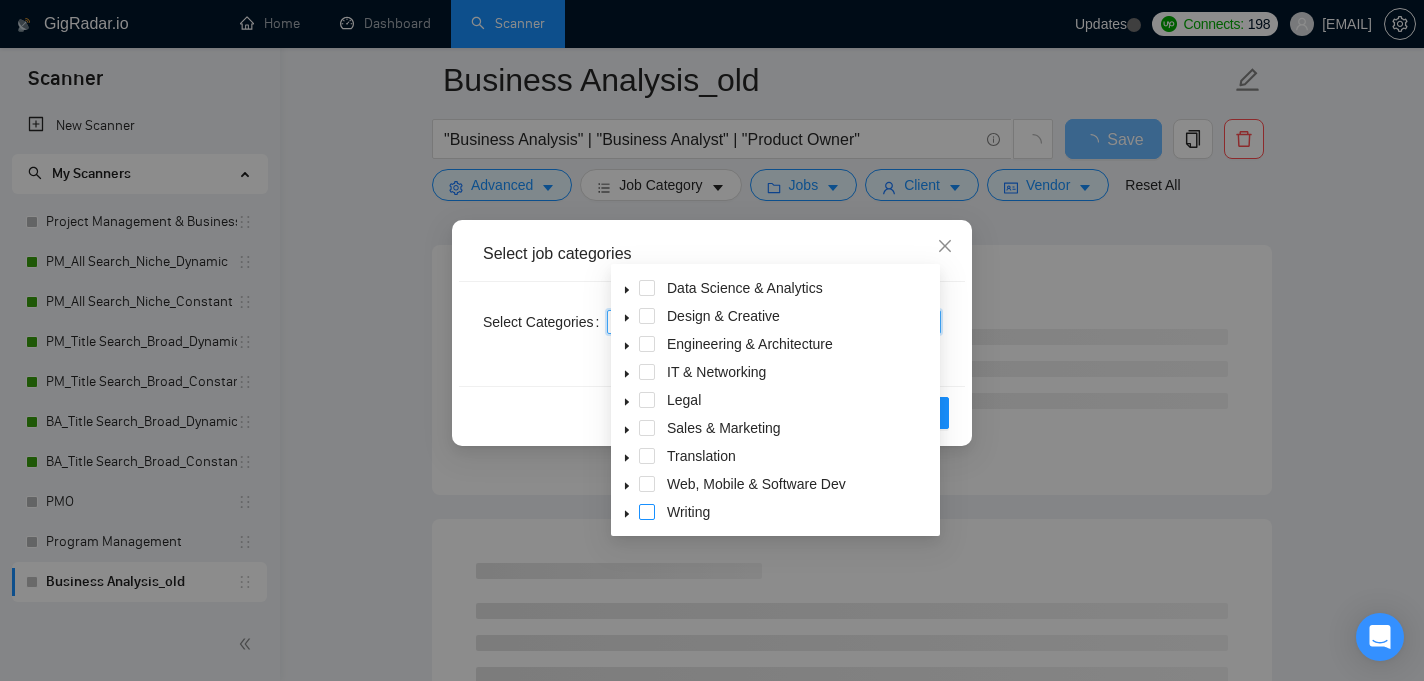click at bounding box center [647, 512] 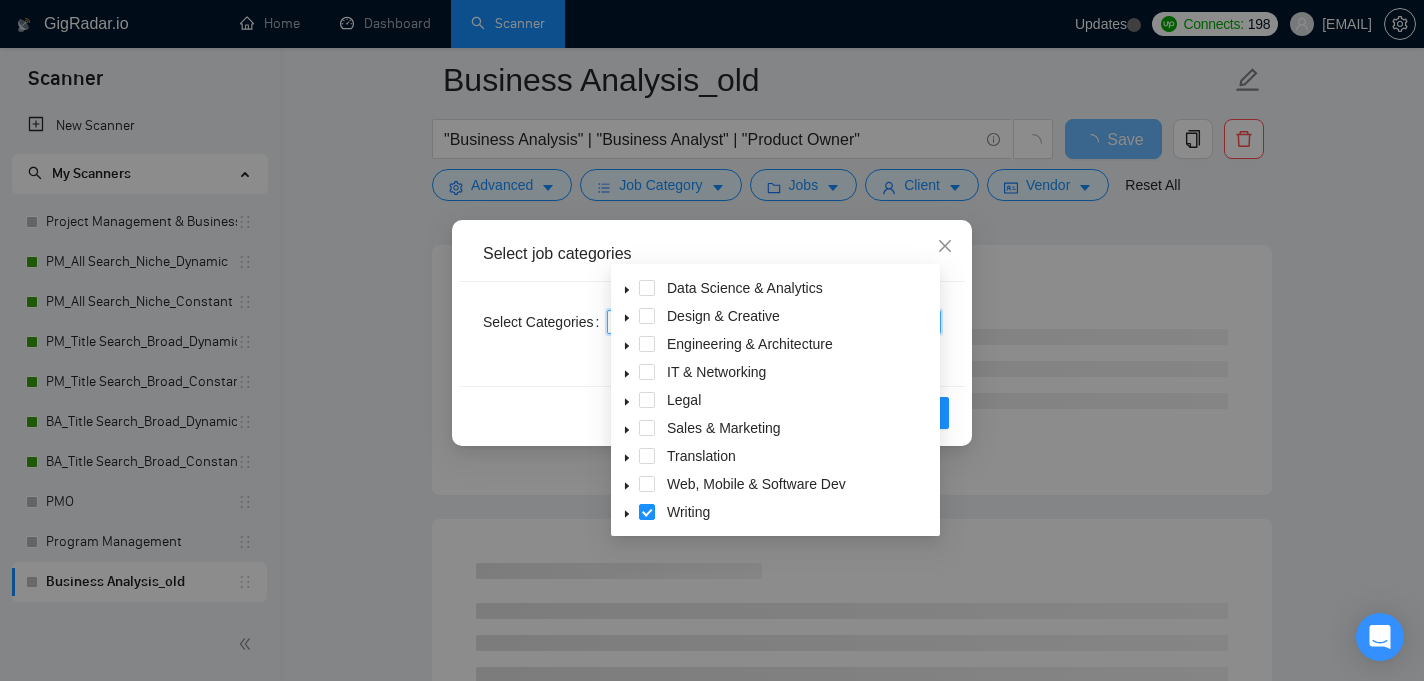 click on "Reset OK" at bounding box center [712, 412] 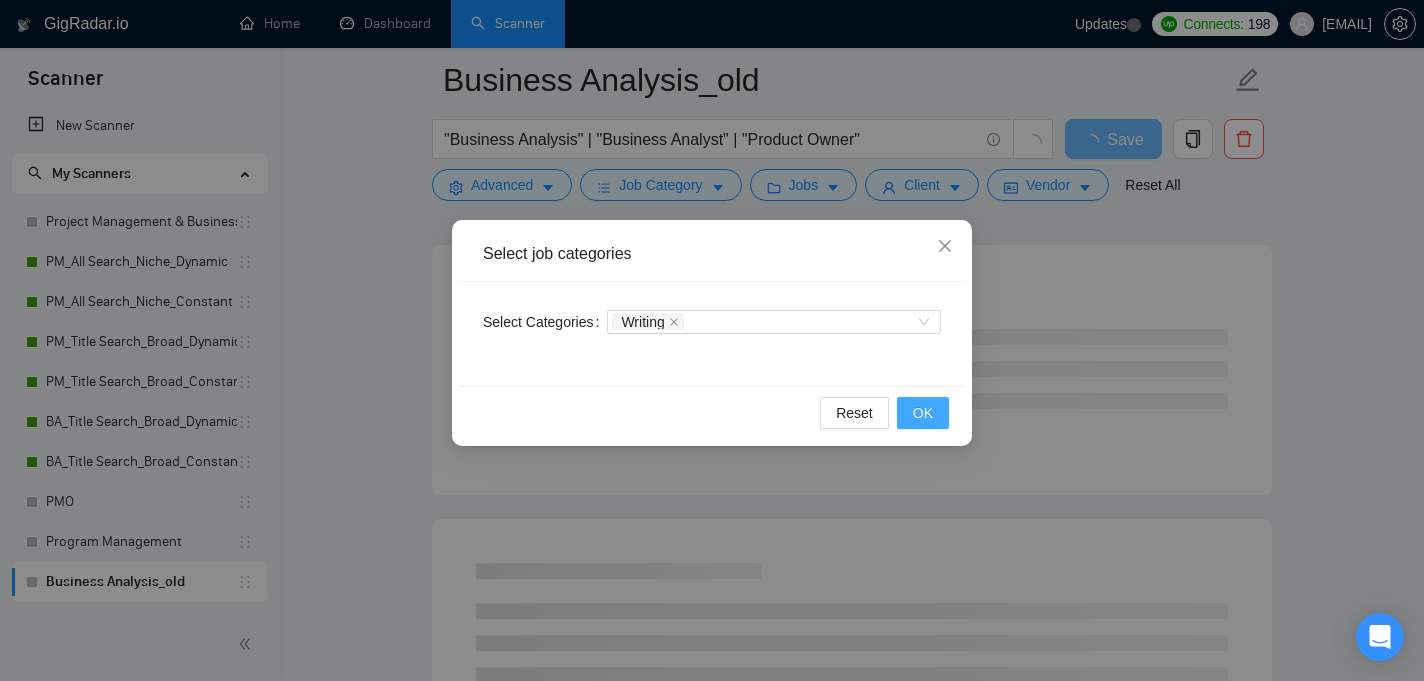 click on "OK" at bounding box center [923, 413] 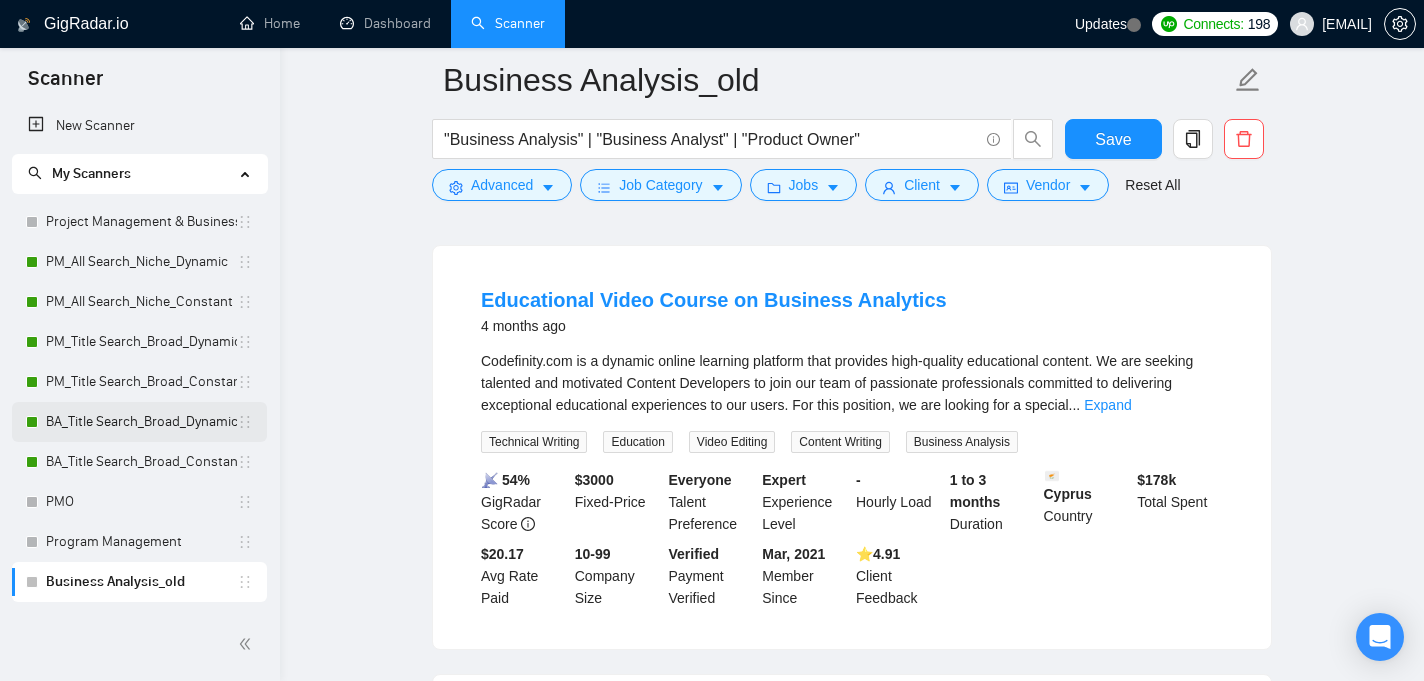 click on "BA_Title Search_Broad_Dynamic" at bounding box center (141, 422) 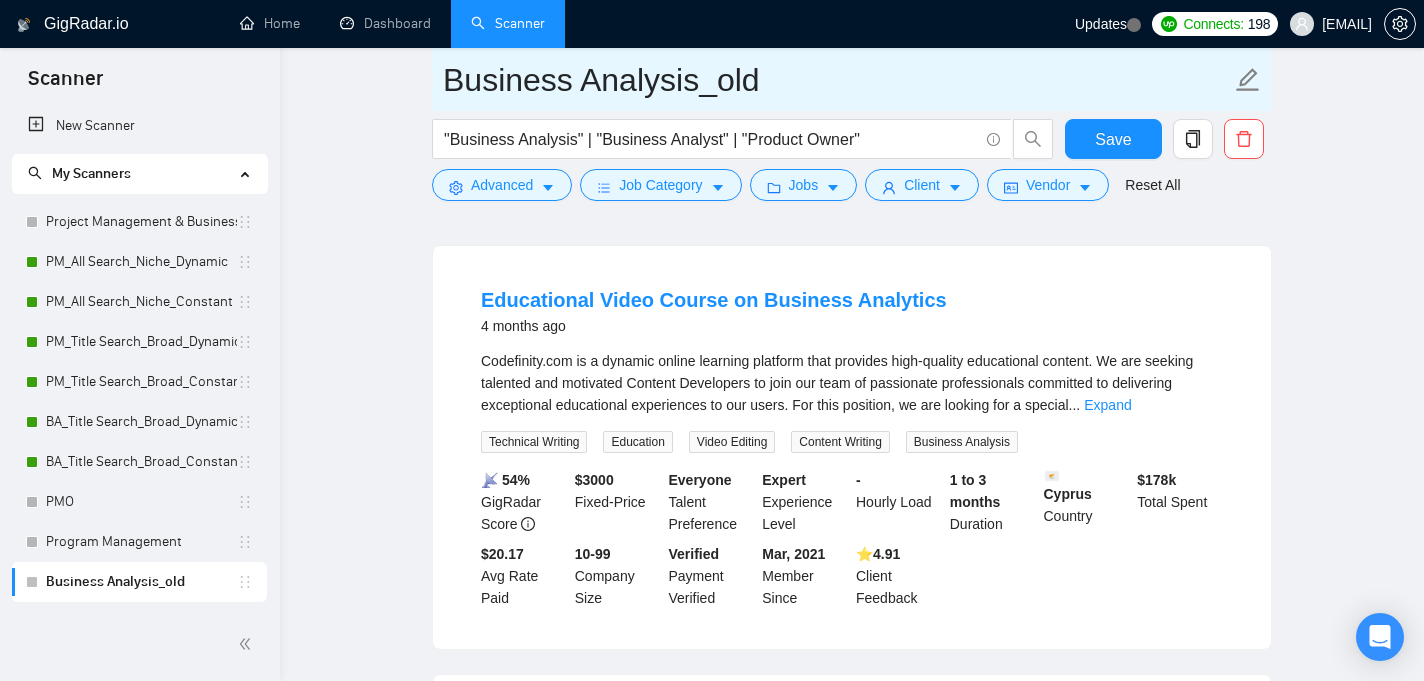 scroll, scrollTop: 49, scrollLeft: 0, axis: vertical 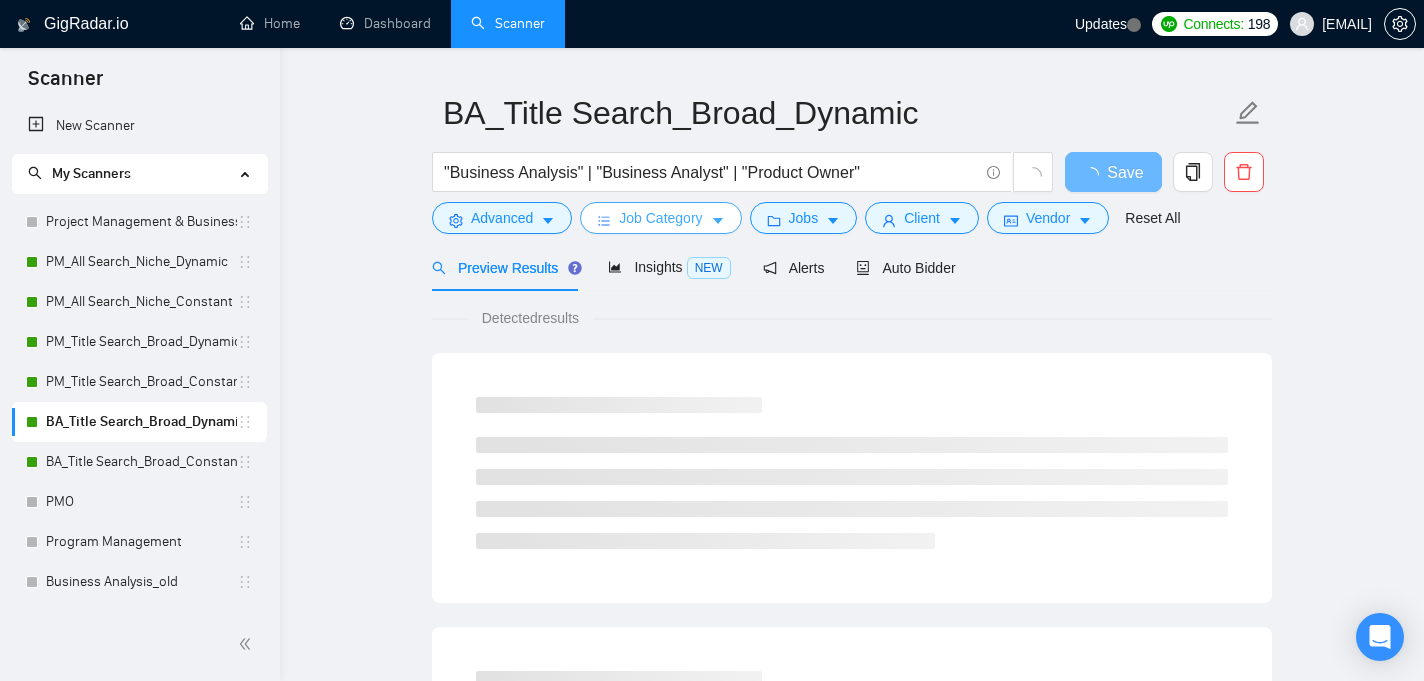 click on "Job Category" at bounding box center (660, 218) 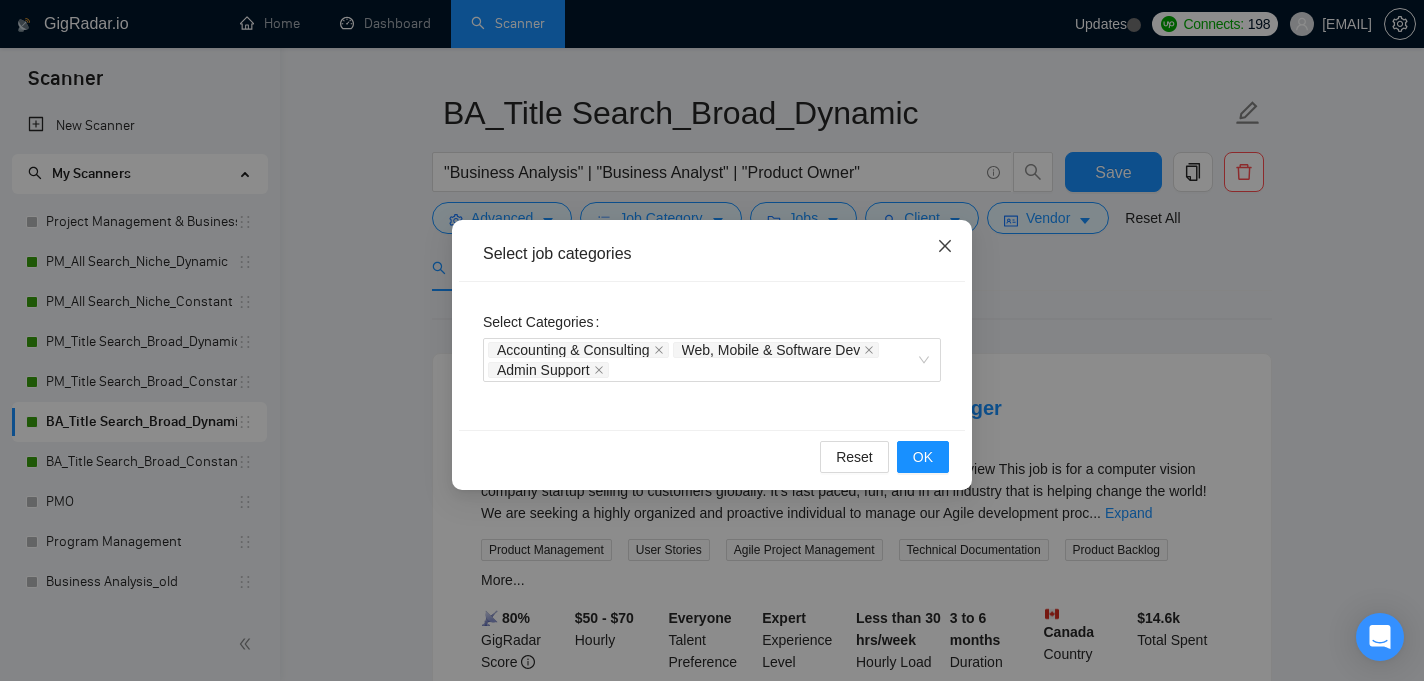click 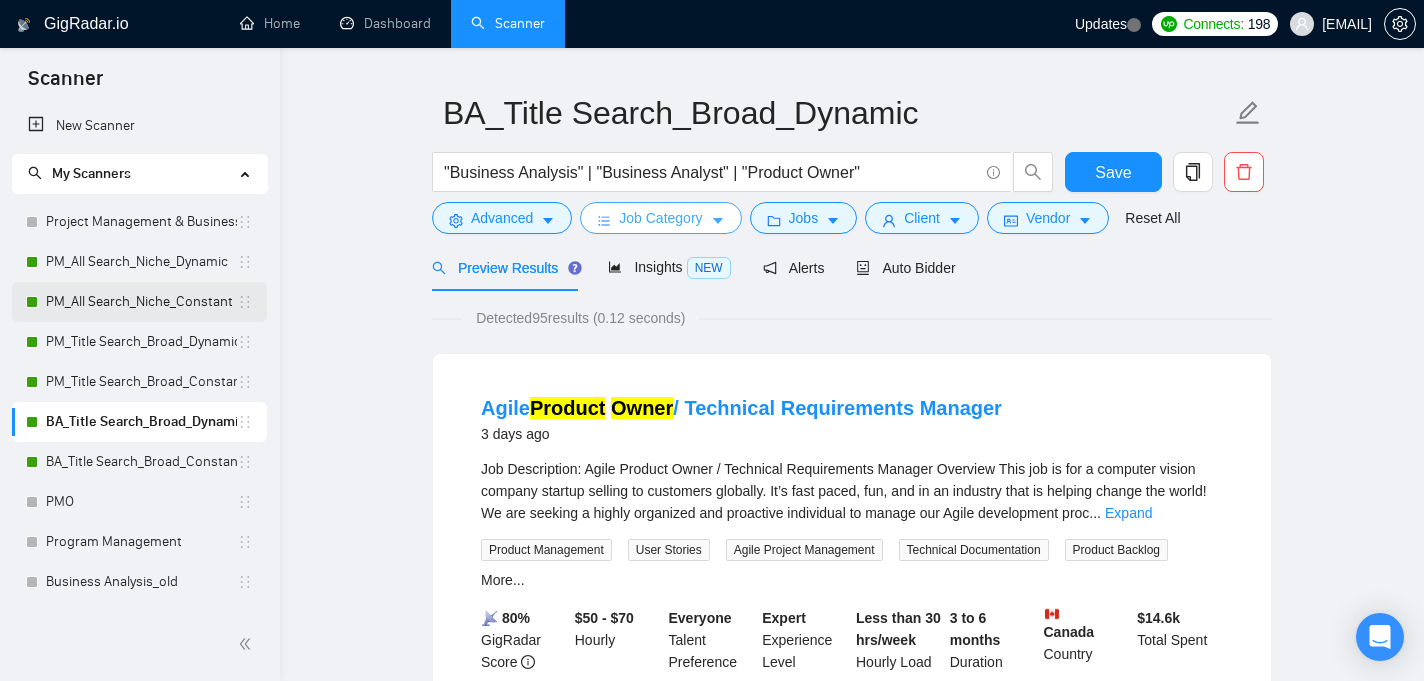 scroll, scrollTop: 0, scrollLeft: 0, axis: both 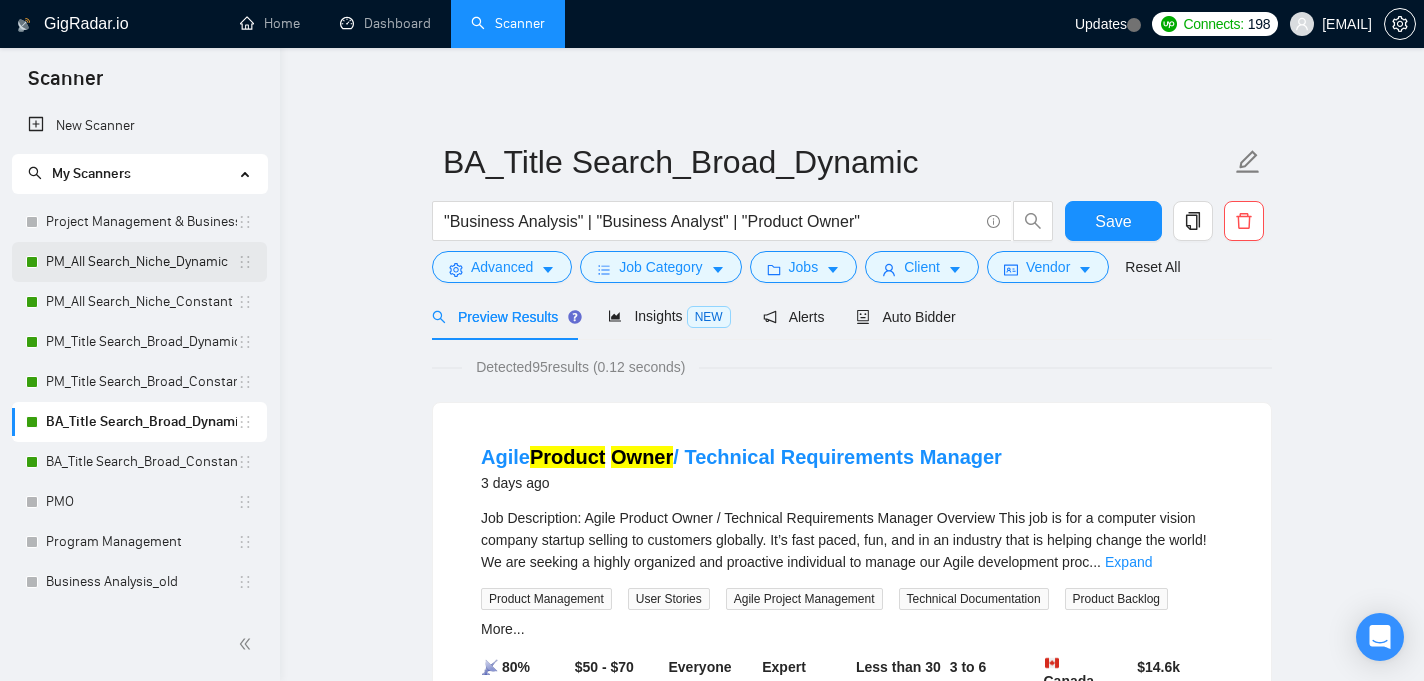 click on "PM_All Search_Niche_Dynamic" at bounding box center (141, 262) 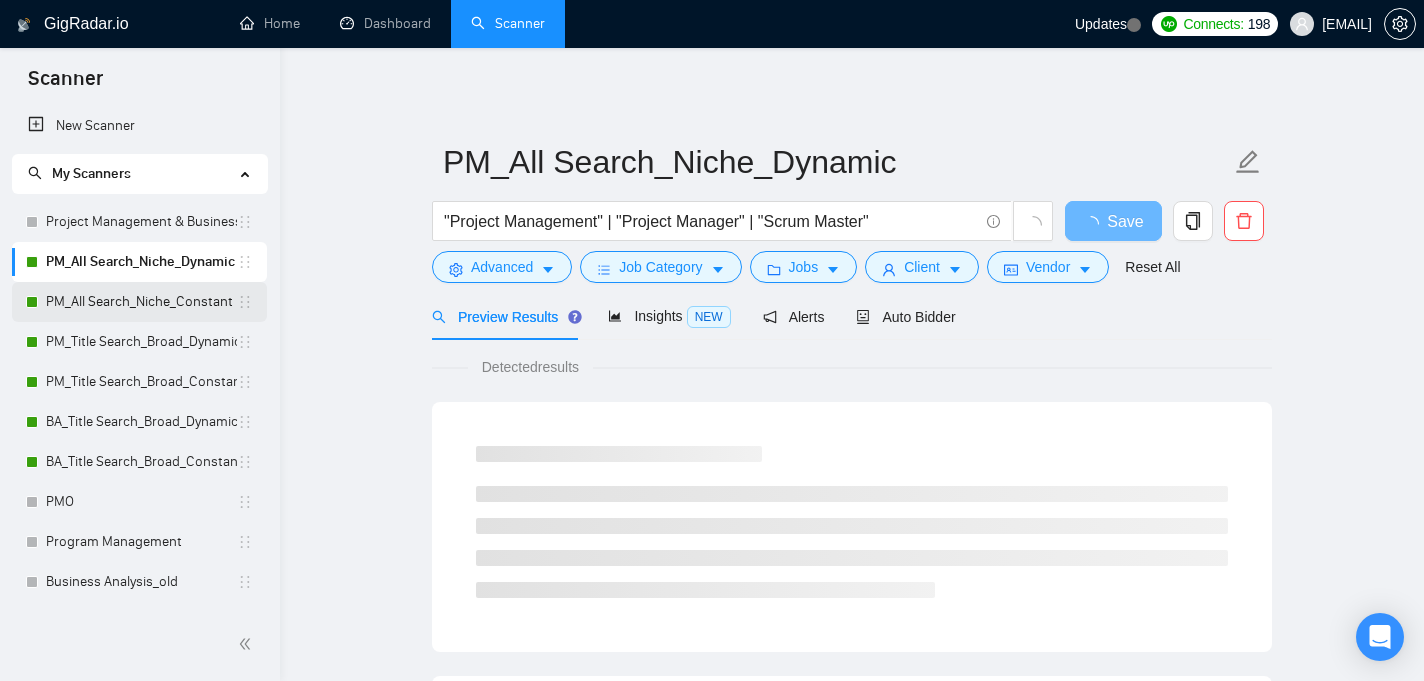 click on "PM_All Search_Niche_Constant" at bounding box center [141, 302] 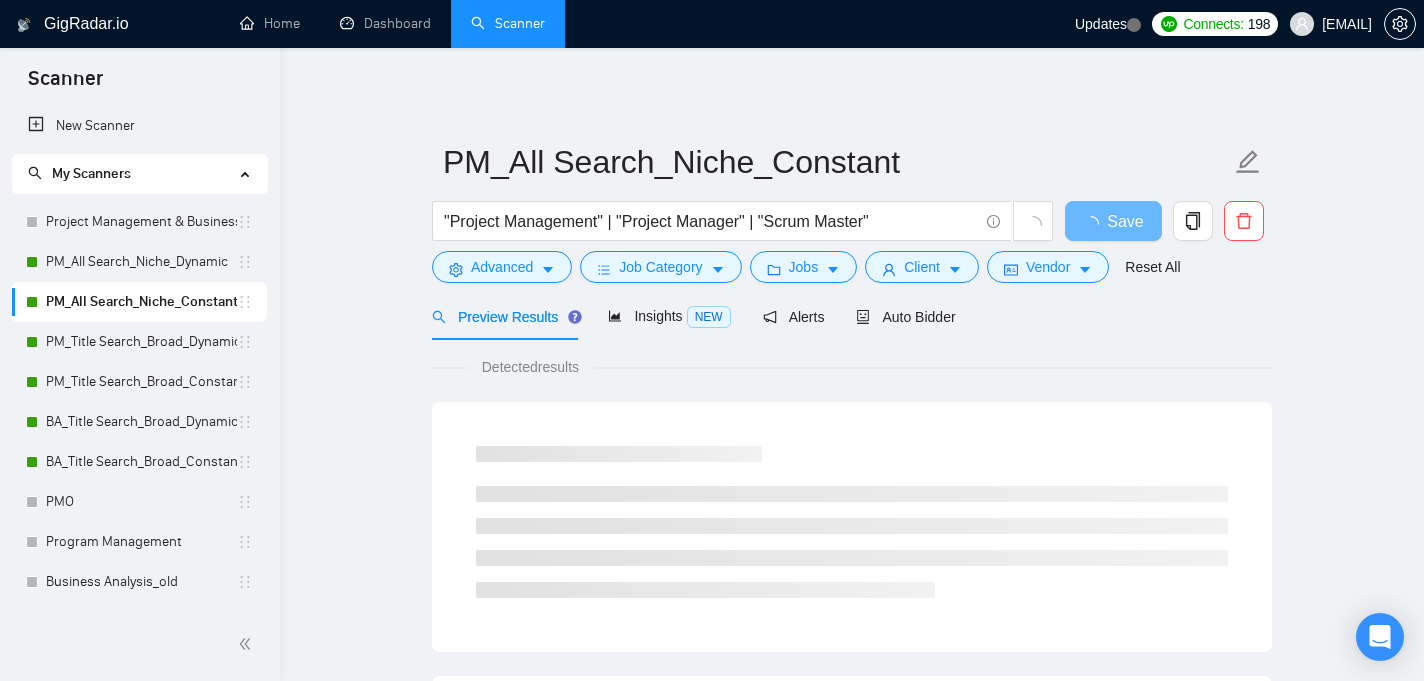 click on "PM_All Search_Niche_Constant "Project Management" | "Project Manager" | "Scrum Master" Save Advanced   Job Category   Jobs   Client   Vendor   Reset All Preview Results Insights NEW Alerts Auto Bidder Detected   results" at bounding box center (852, 914) 